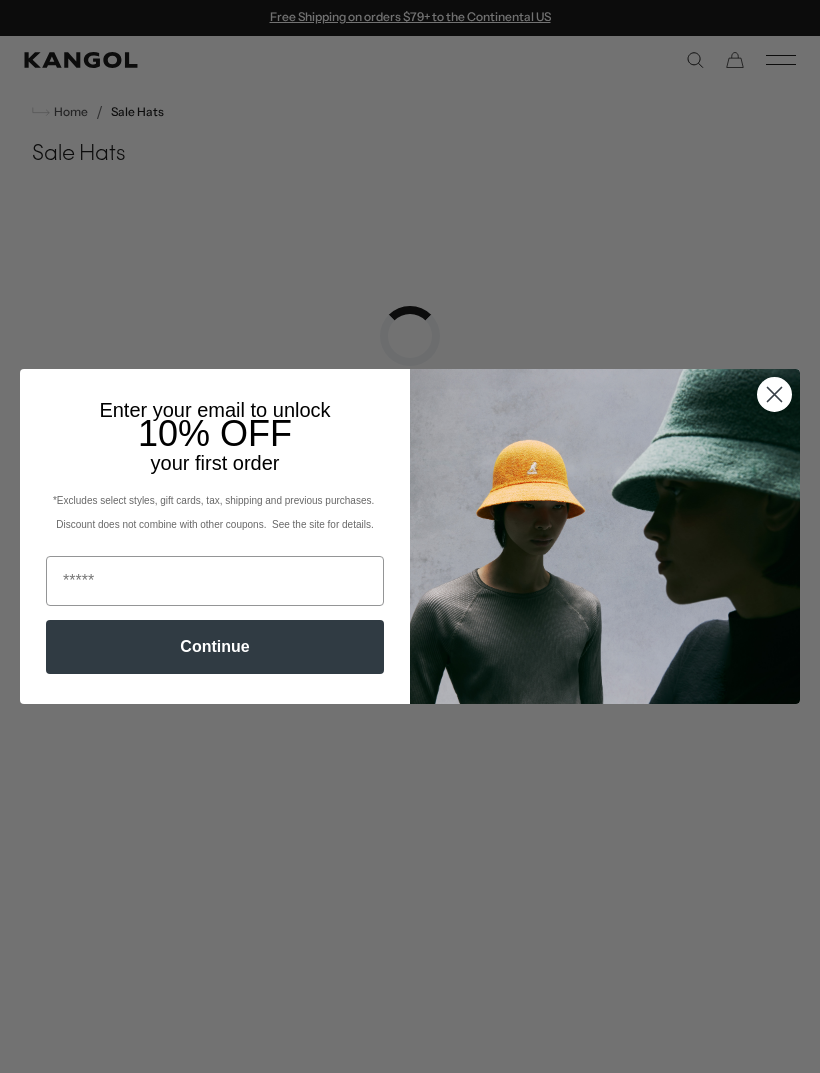 scroll, scrollTop: 0, scrollLeft: 0, axis: both 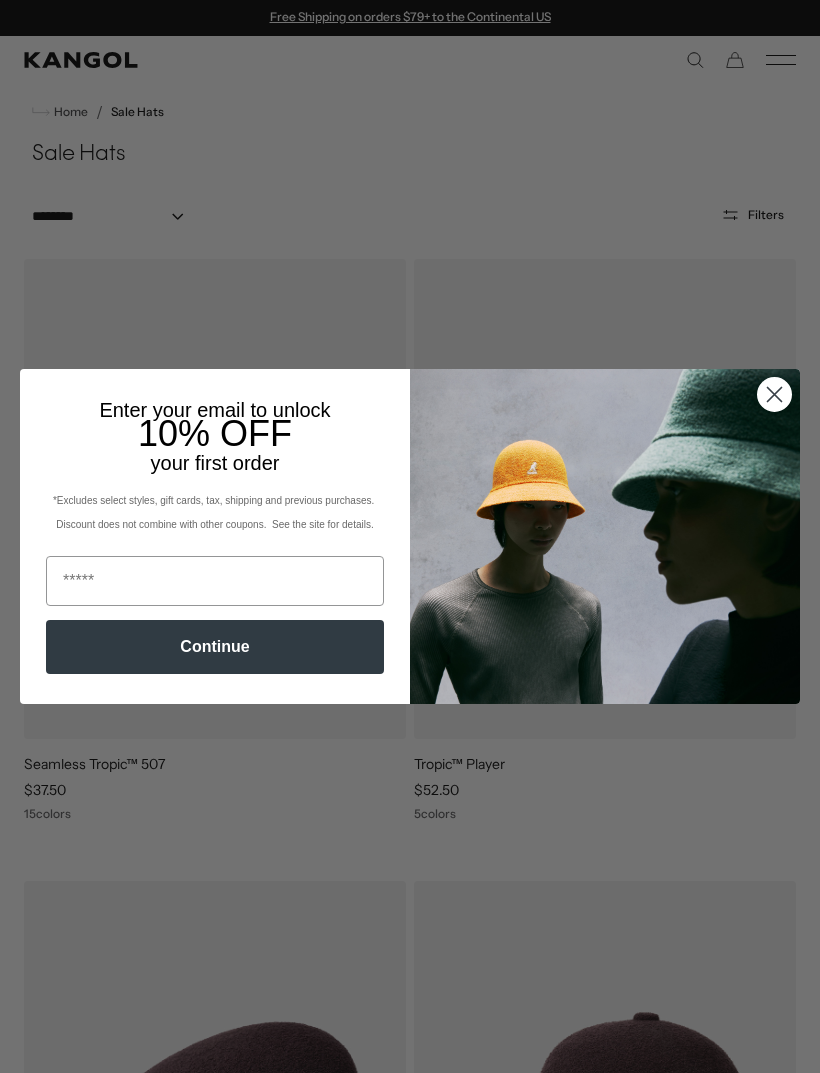 click 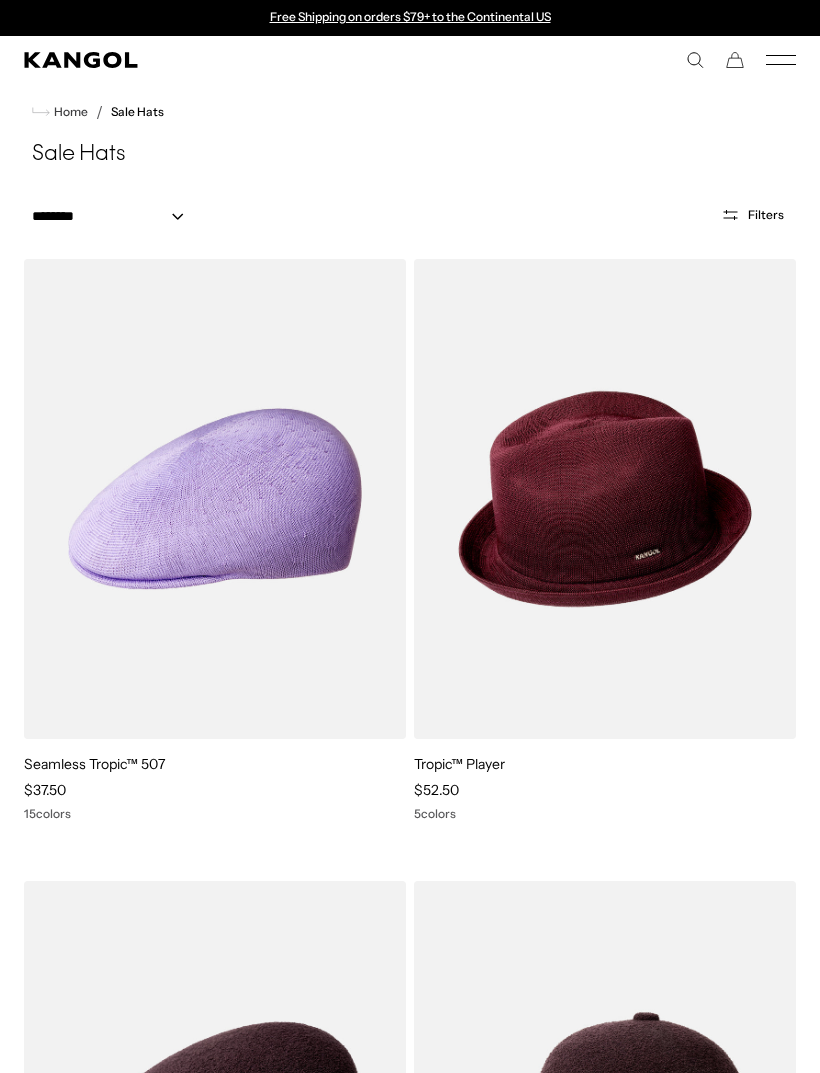 scroll, scrollTop: 0, scrollLeft: 0, axis: both 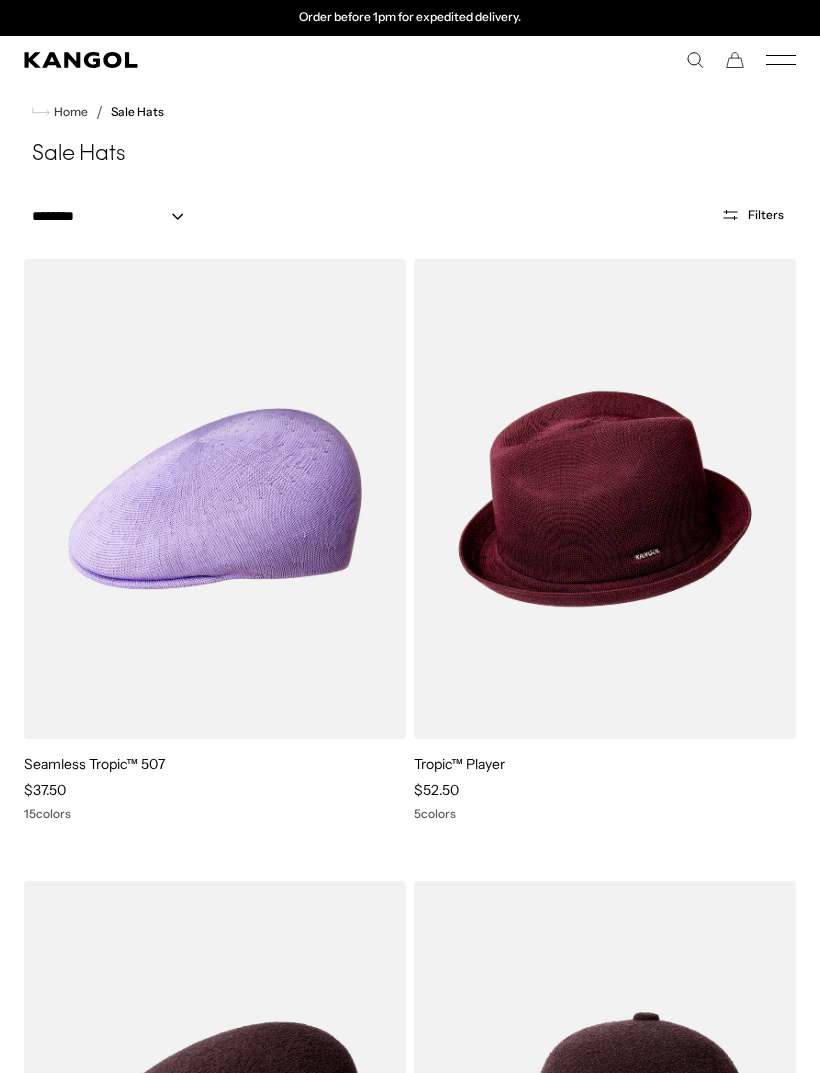 click at bounding box center [0, 0] 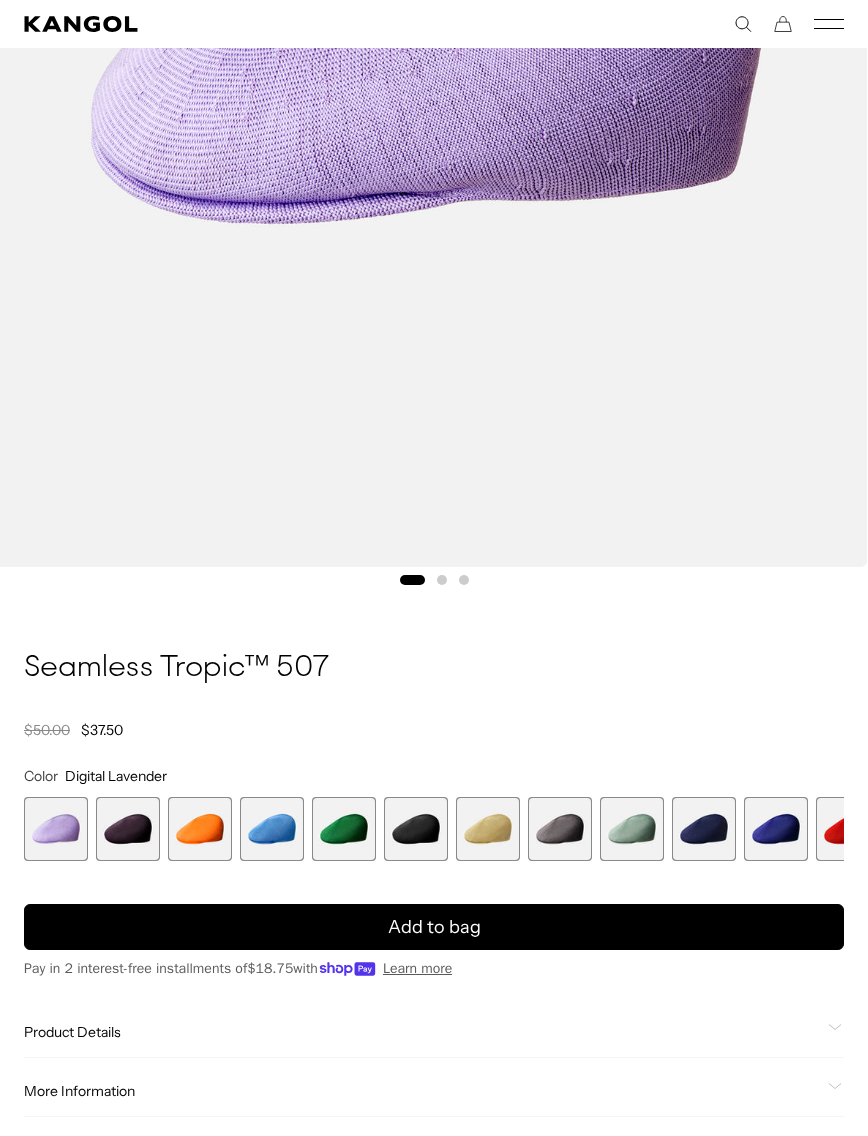 scroll, scrollTop: 709, scrollLeft: 0, axis: vertical 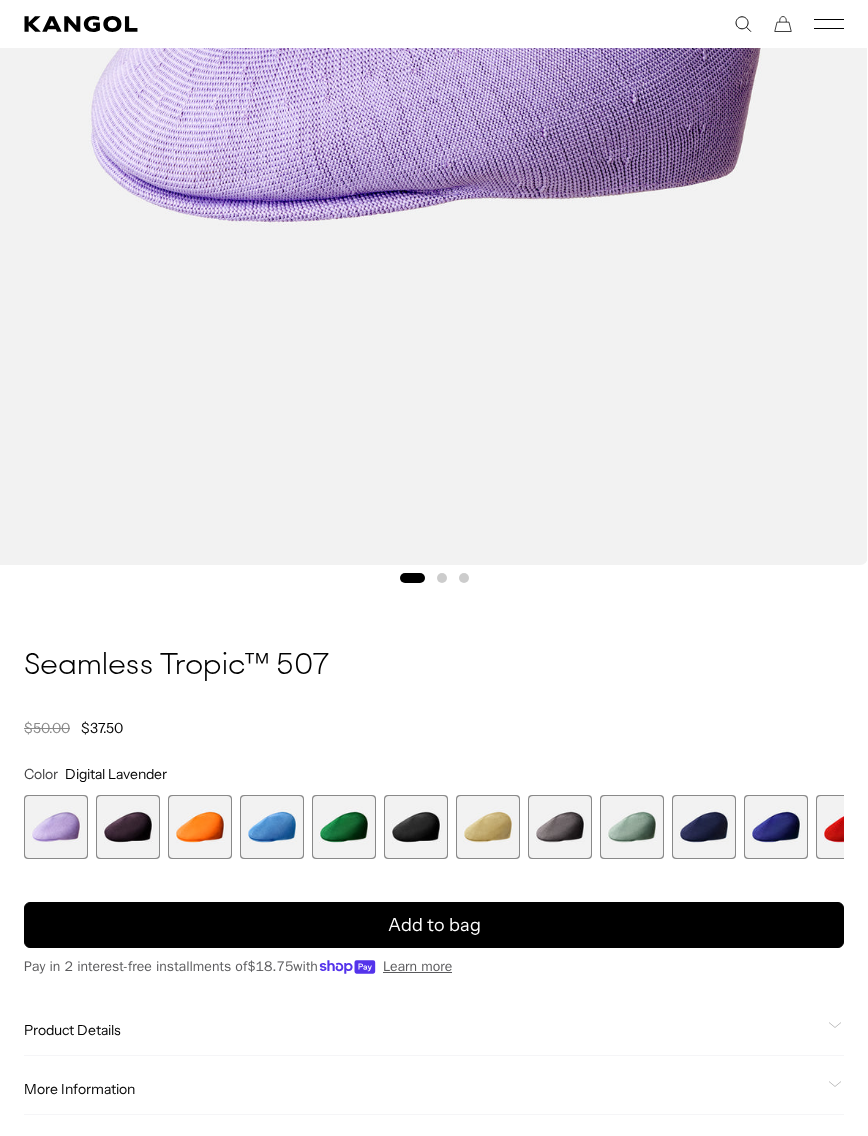 click at bounding box center (704, 827) 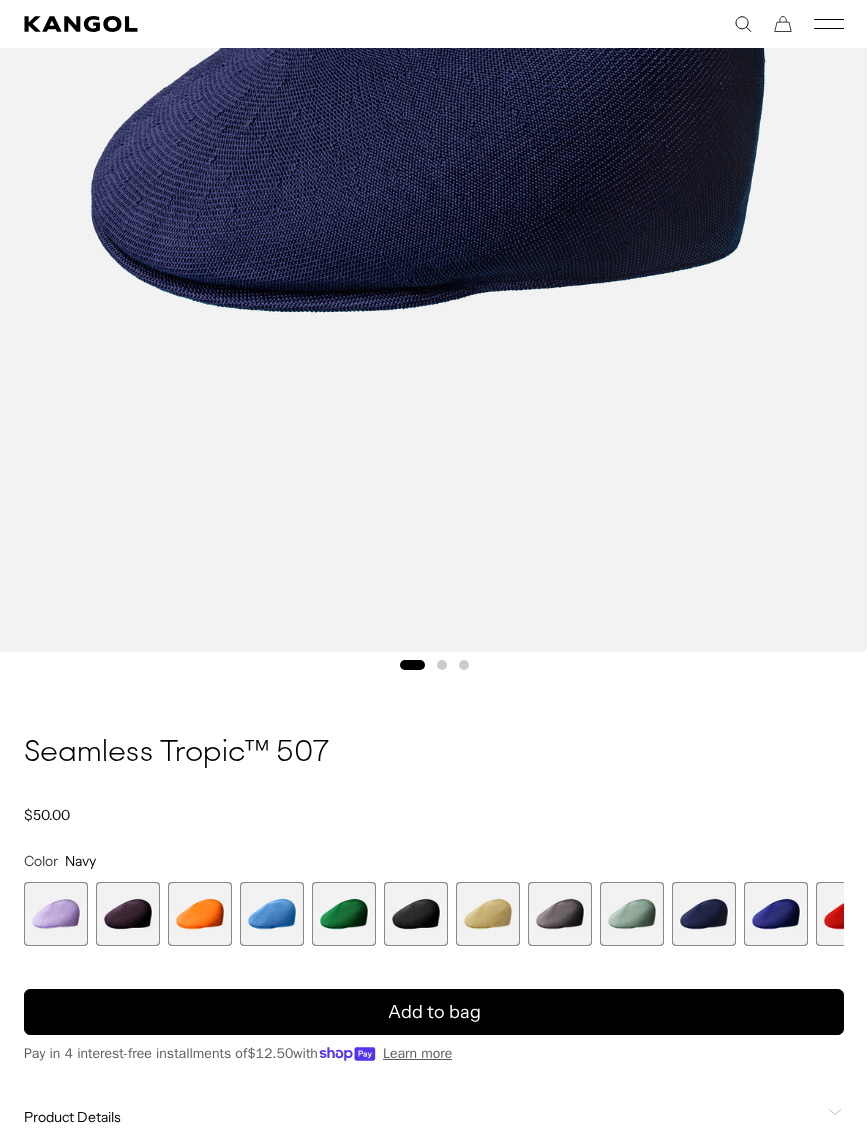 scroll, scrollTop: 619, scrollLeft: 0, axis: vertical 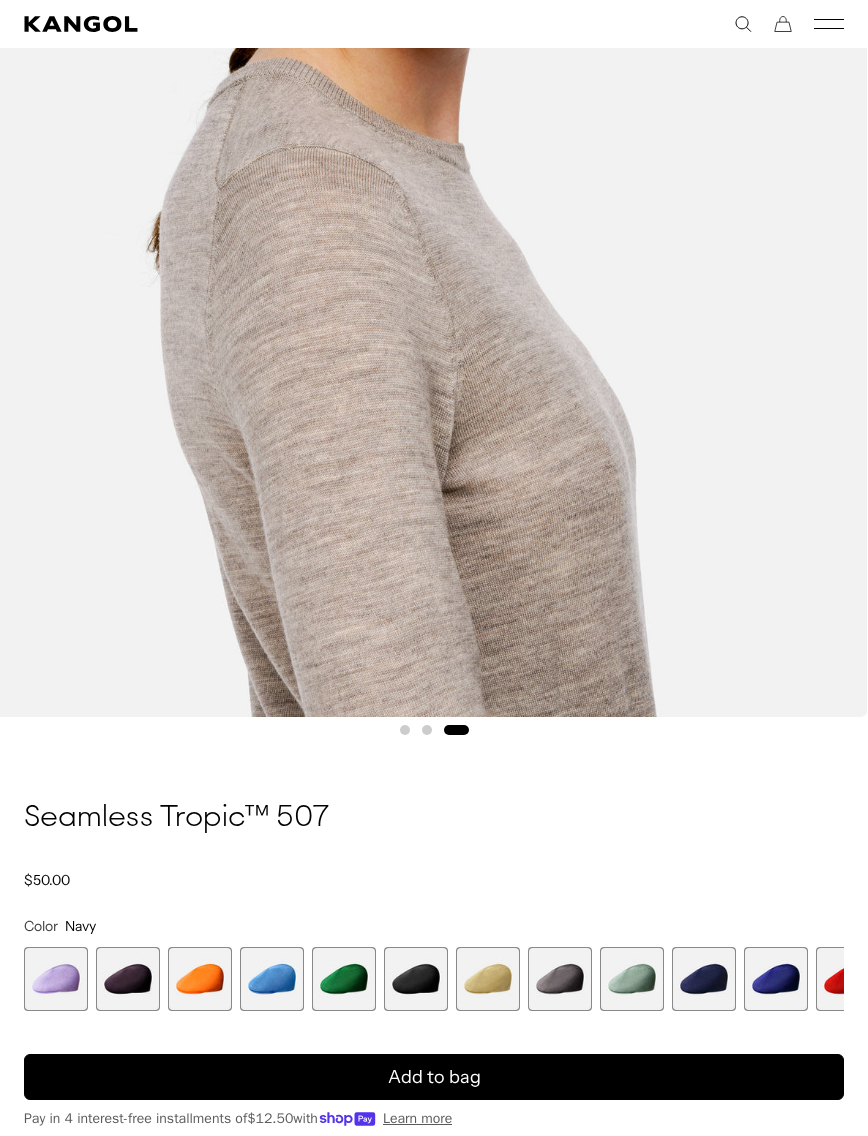 click at bounding box center (632, 979) 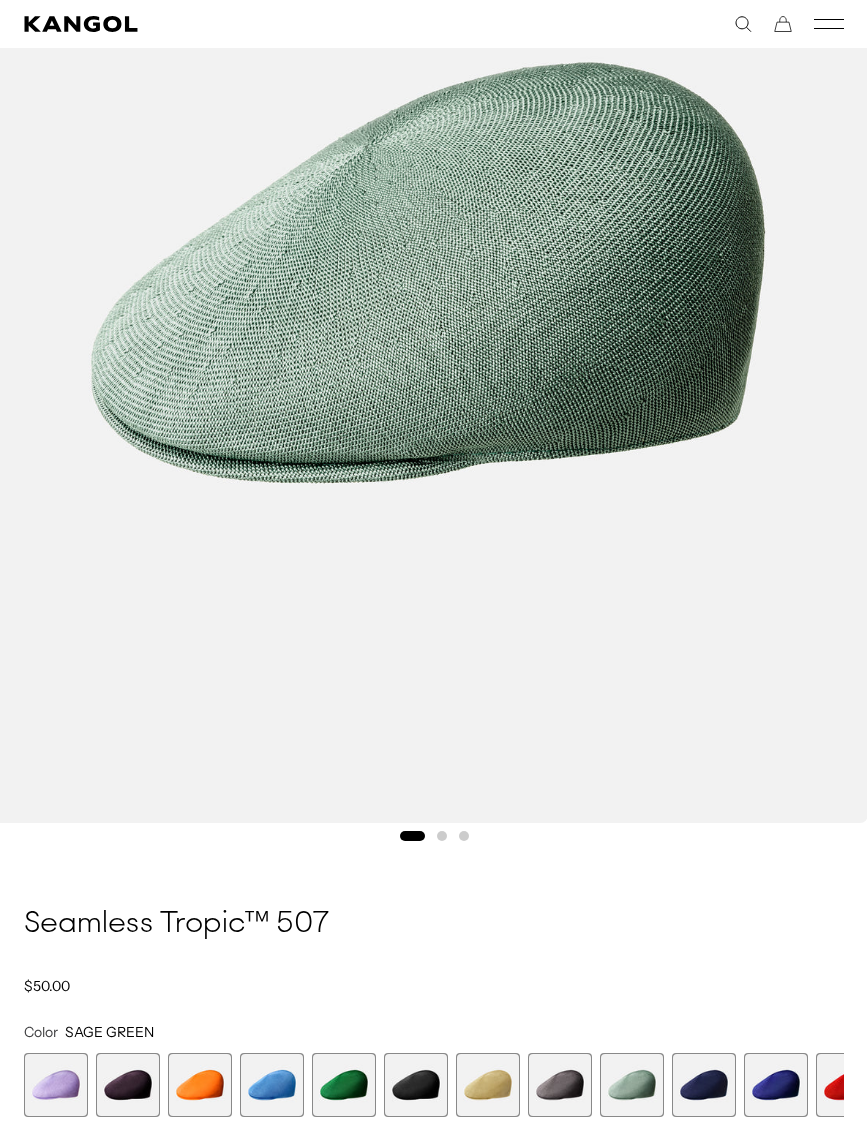 scroll, scrollTop: 458, scrollLeft: 0, axis: vertical 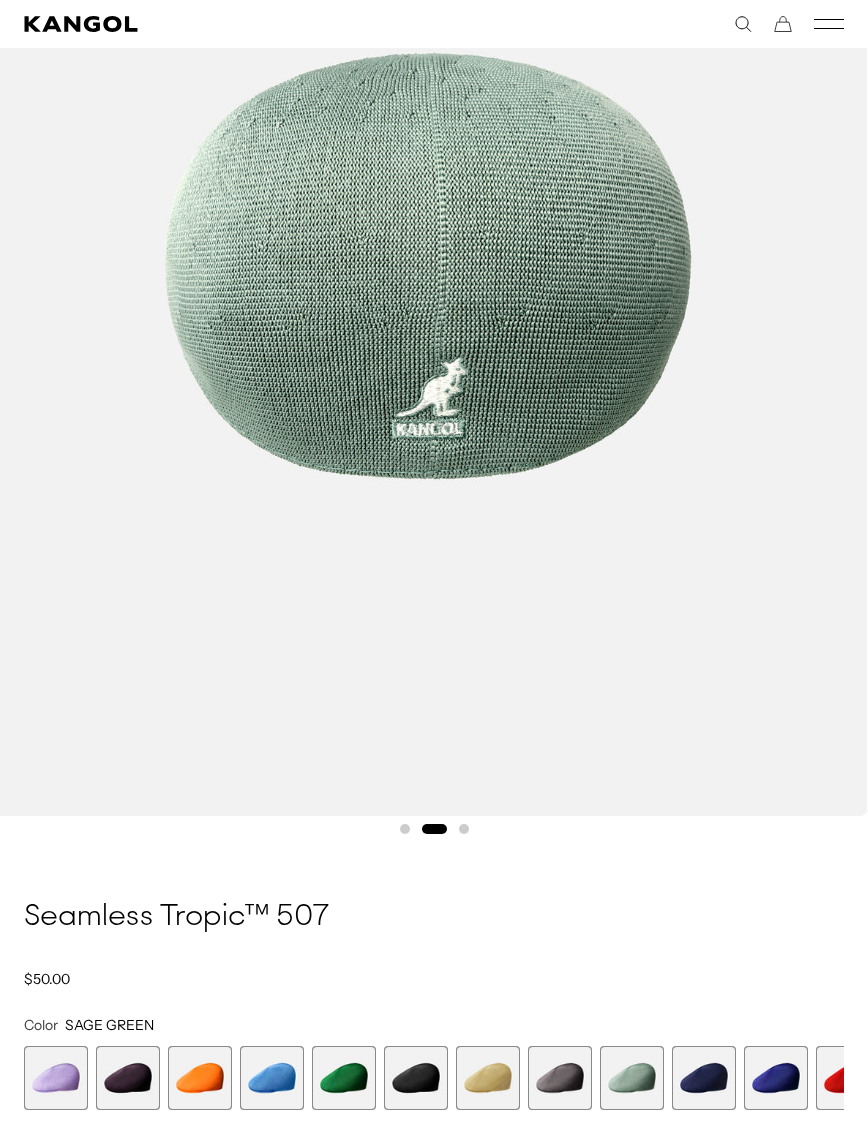 click at bounding box center [344, 1078] 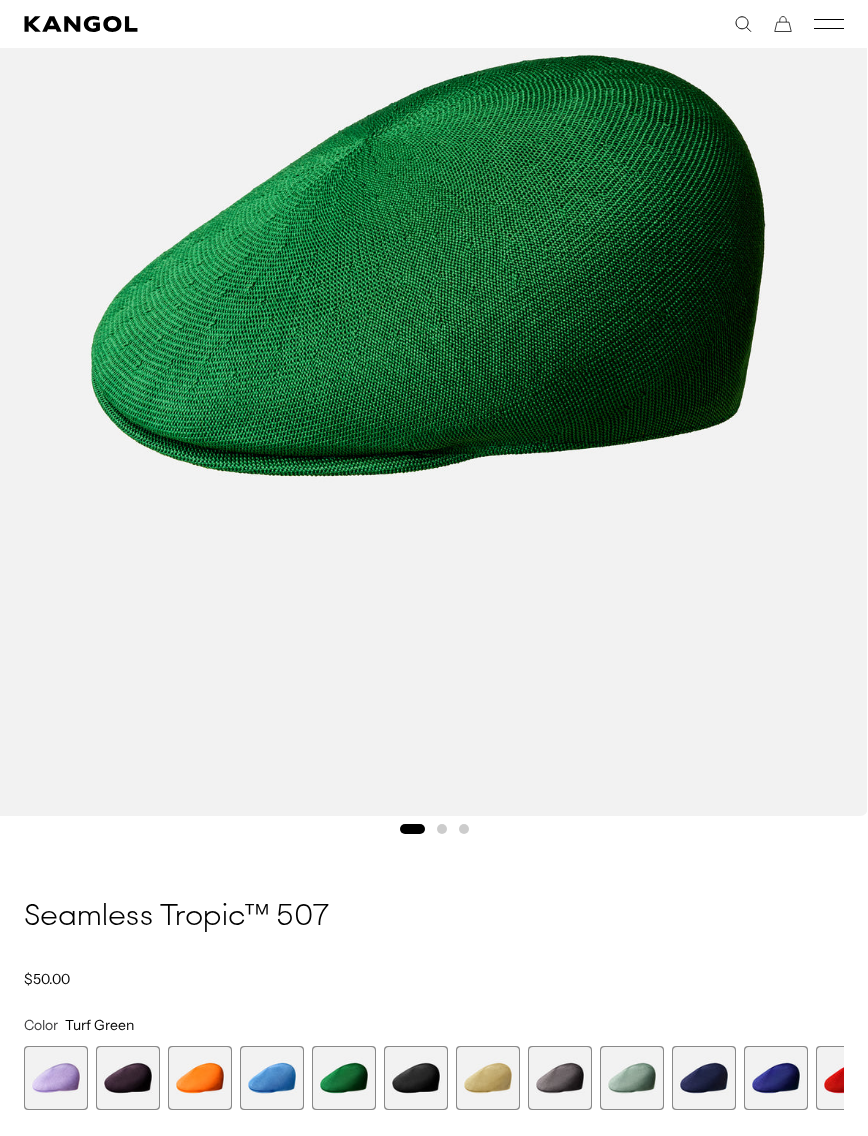 click at bounding box center (416, 1078) 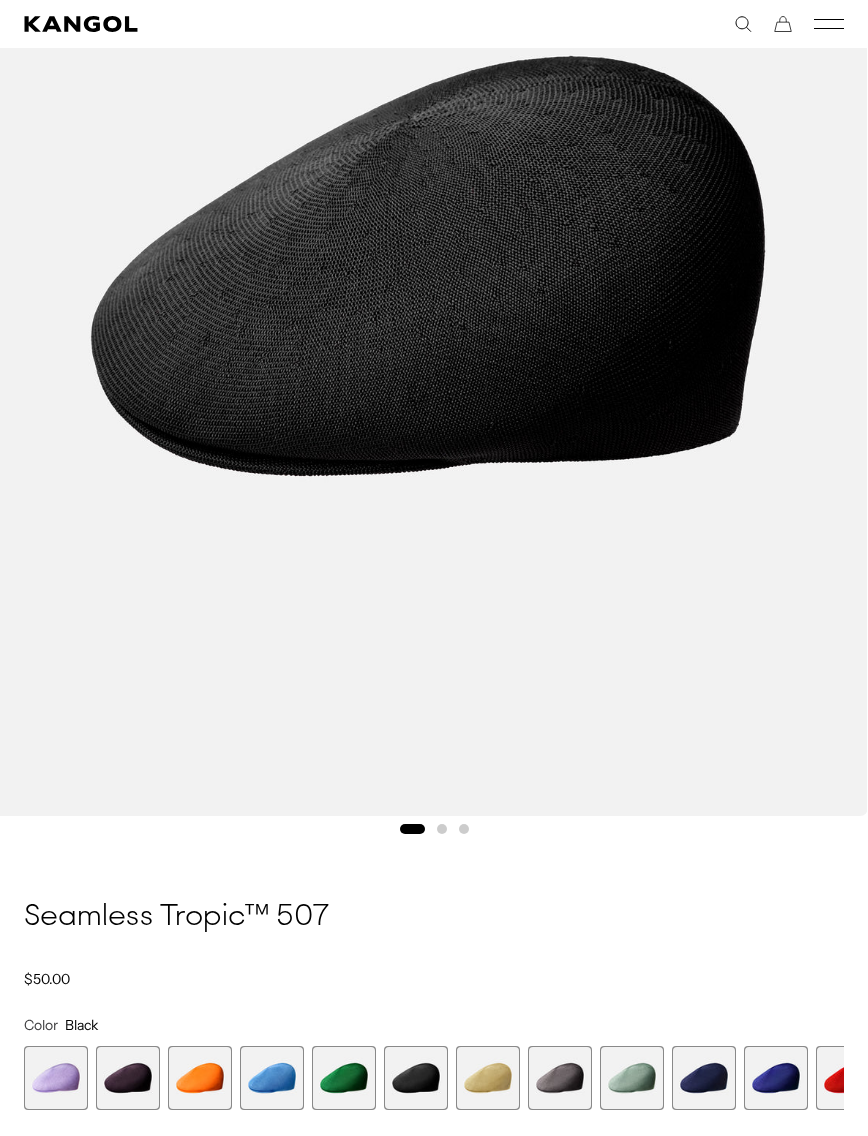 click at bounding box center [344, 1078] 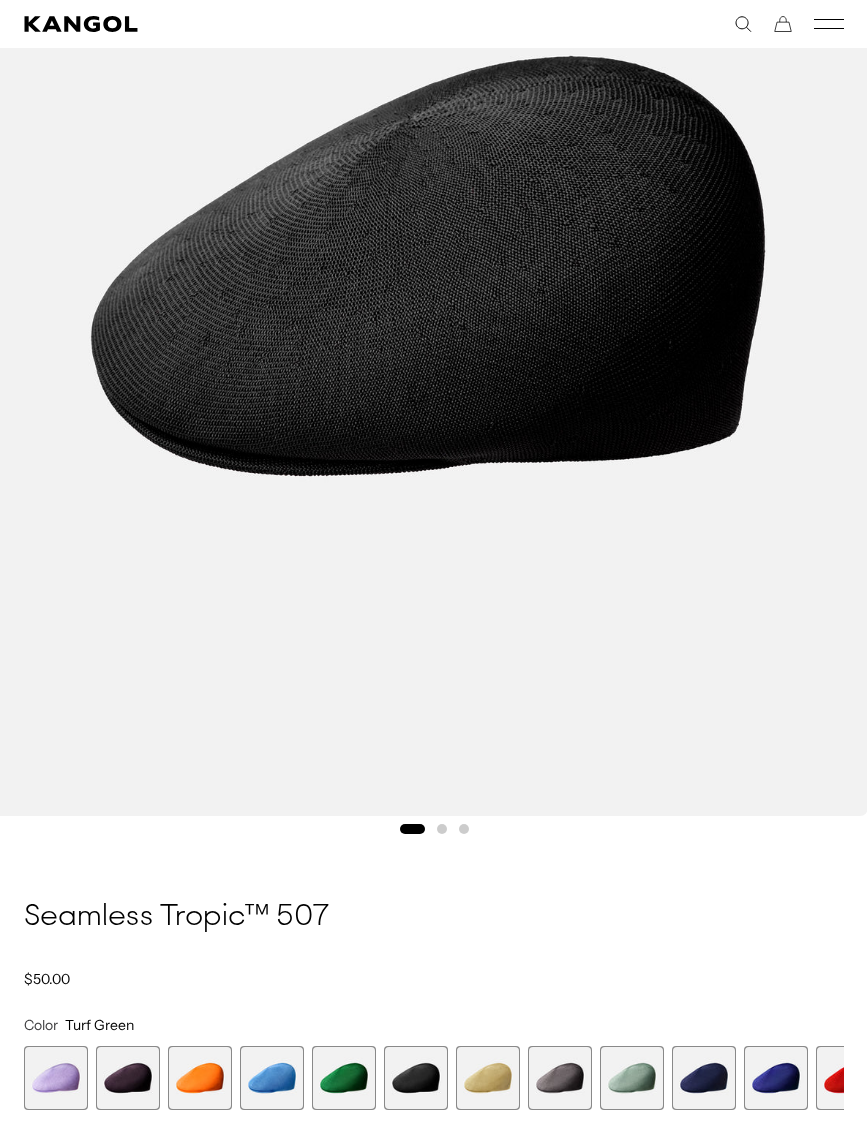 scroll, scrollTop: 0, scrollLeft: 0, axis: both 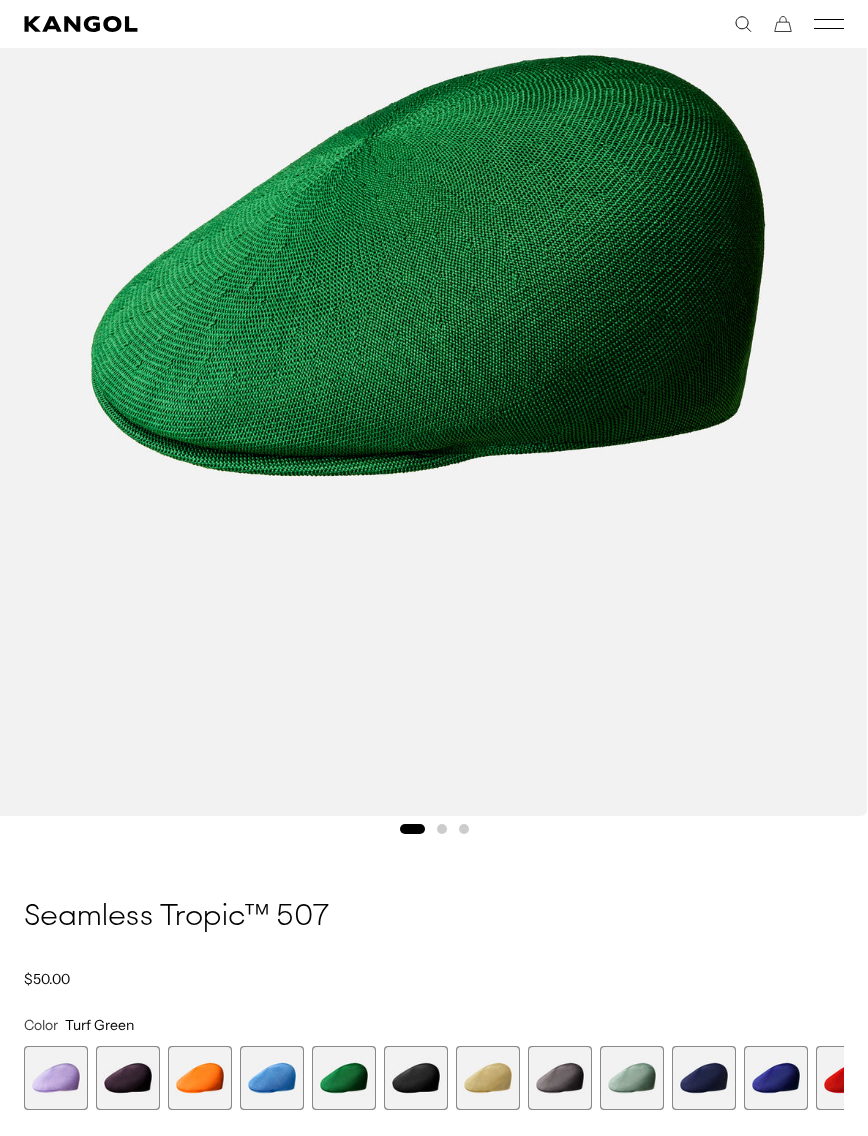 click at bounding box center (128, 1078) 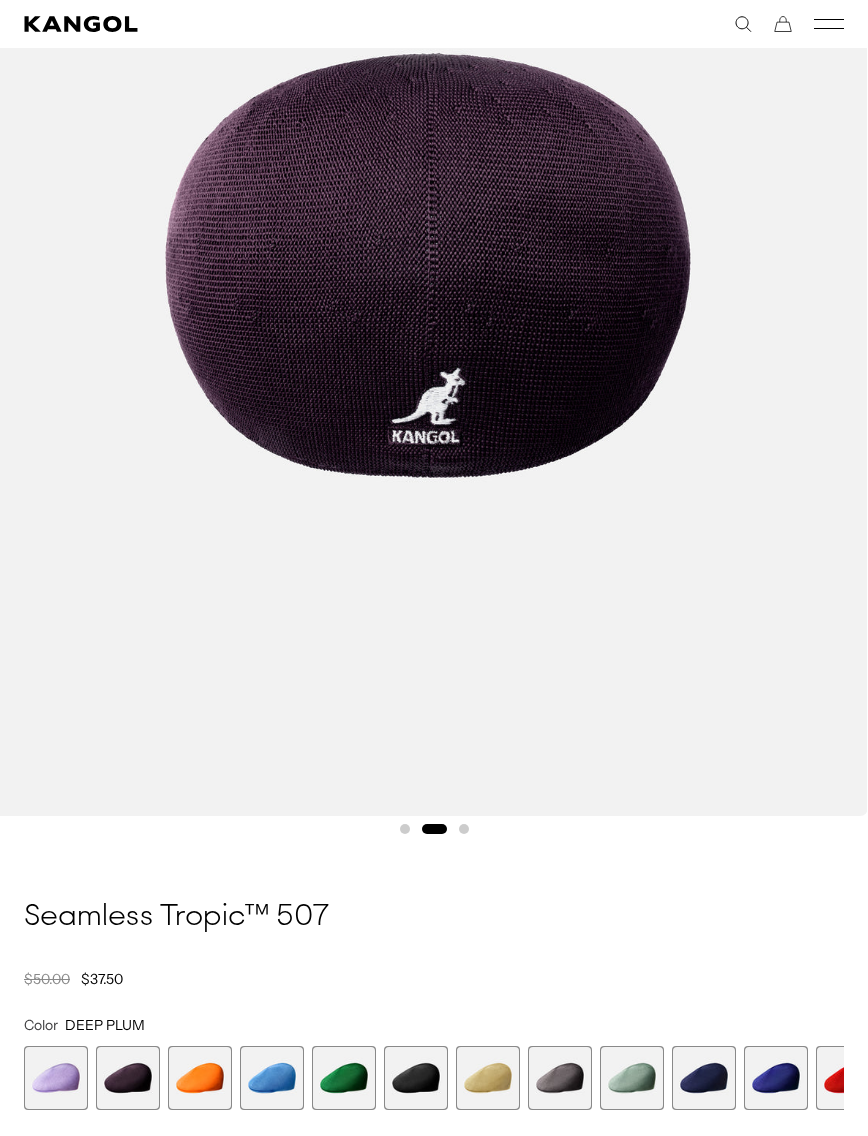 scroll, scrollTop: 0, scrollLeft: 412, axis: horizontal 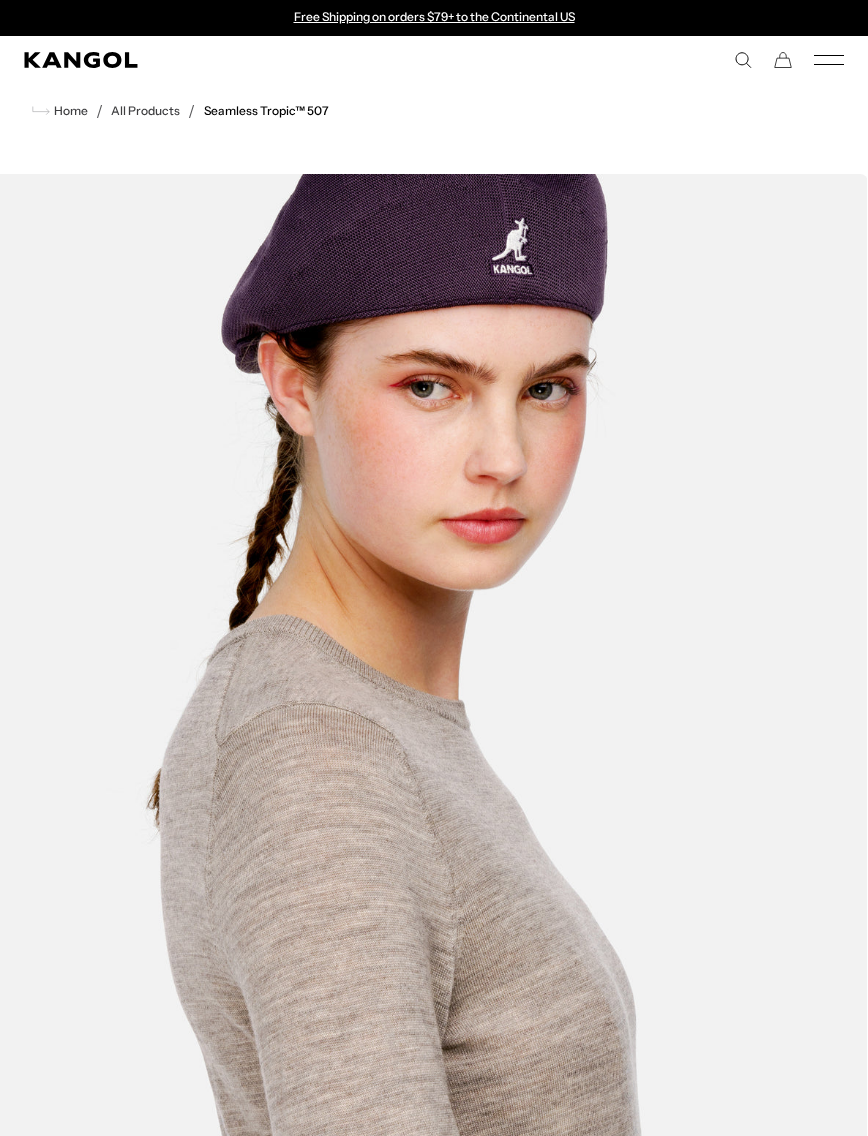 click on "Home" at bounding box center [69, 111] 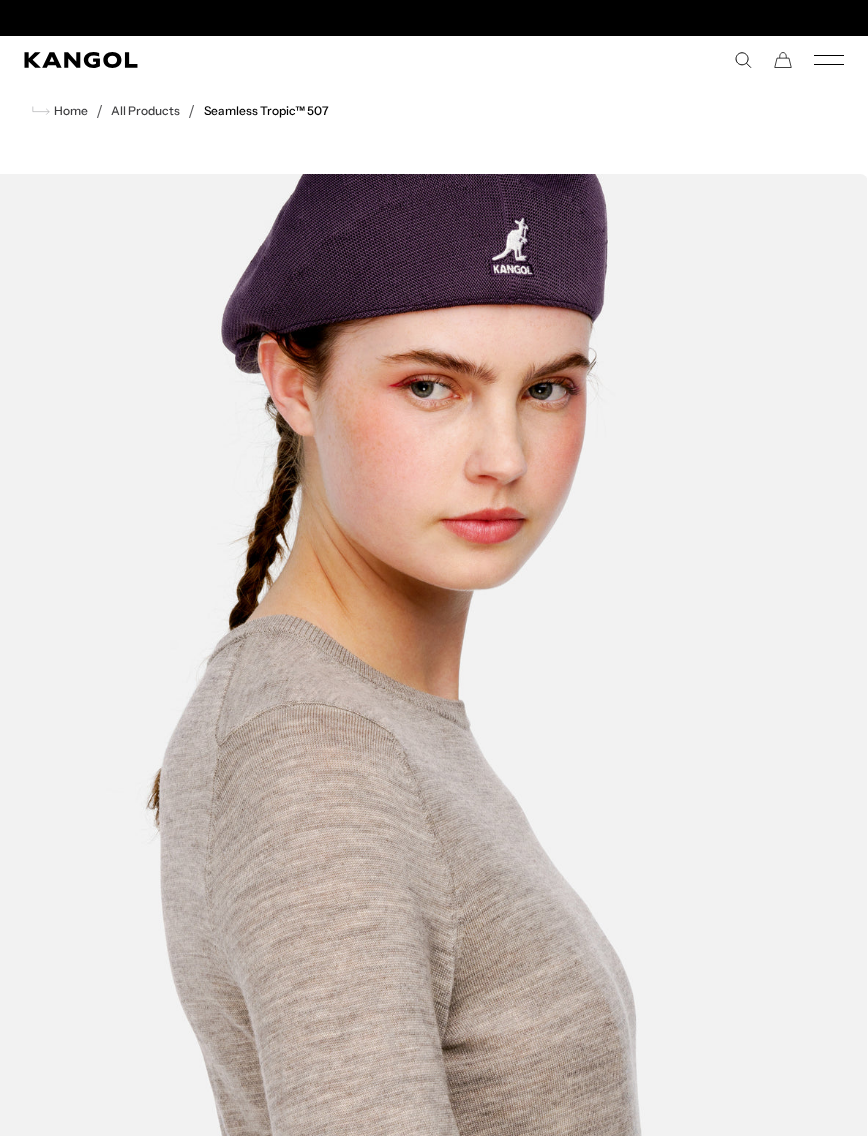 click 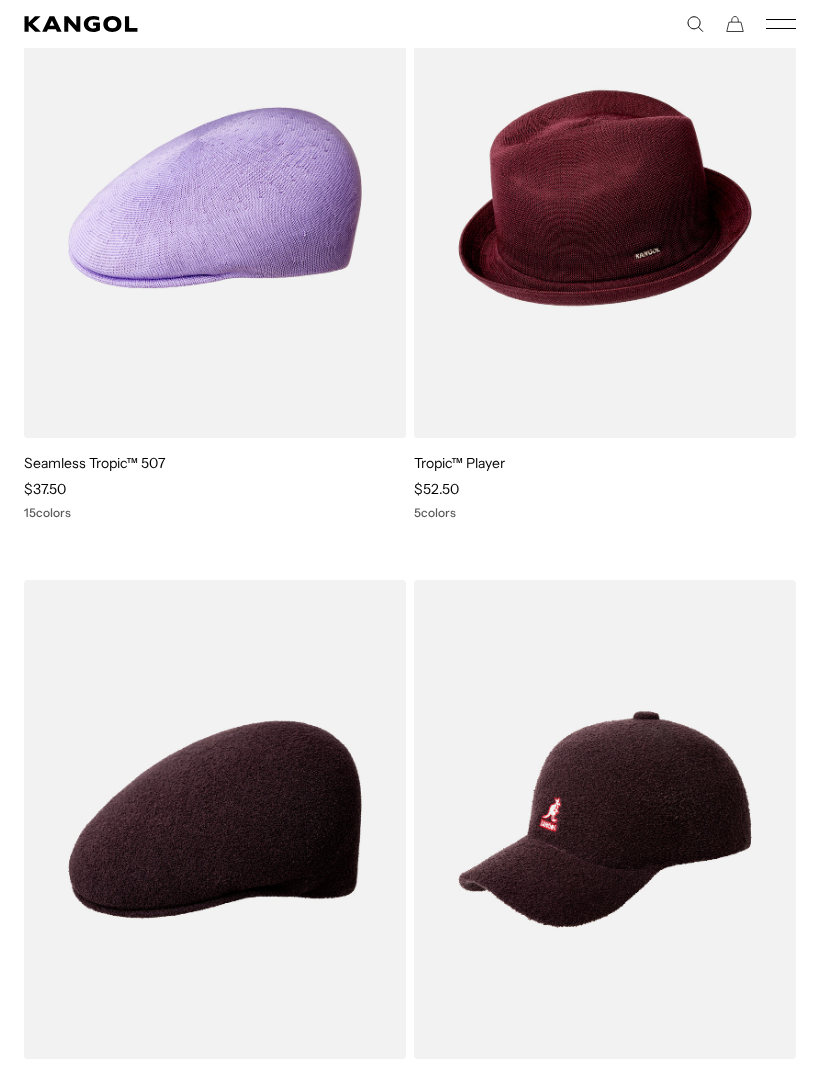 scroll, scrollTop: 396, scrollLeft: 0, axis: vertical 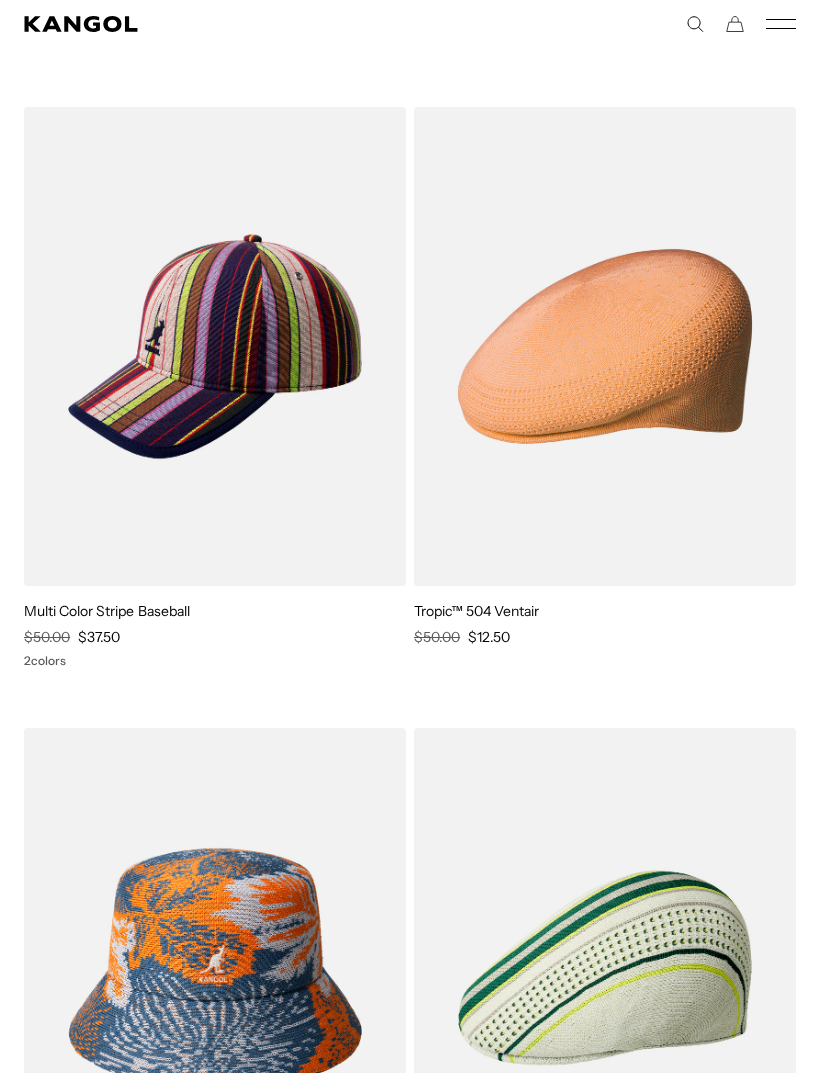 click at bounding box center [0, 0] 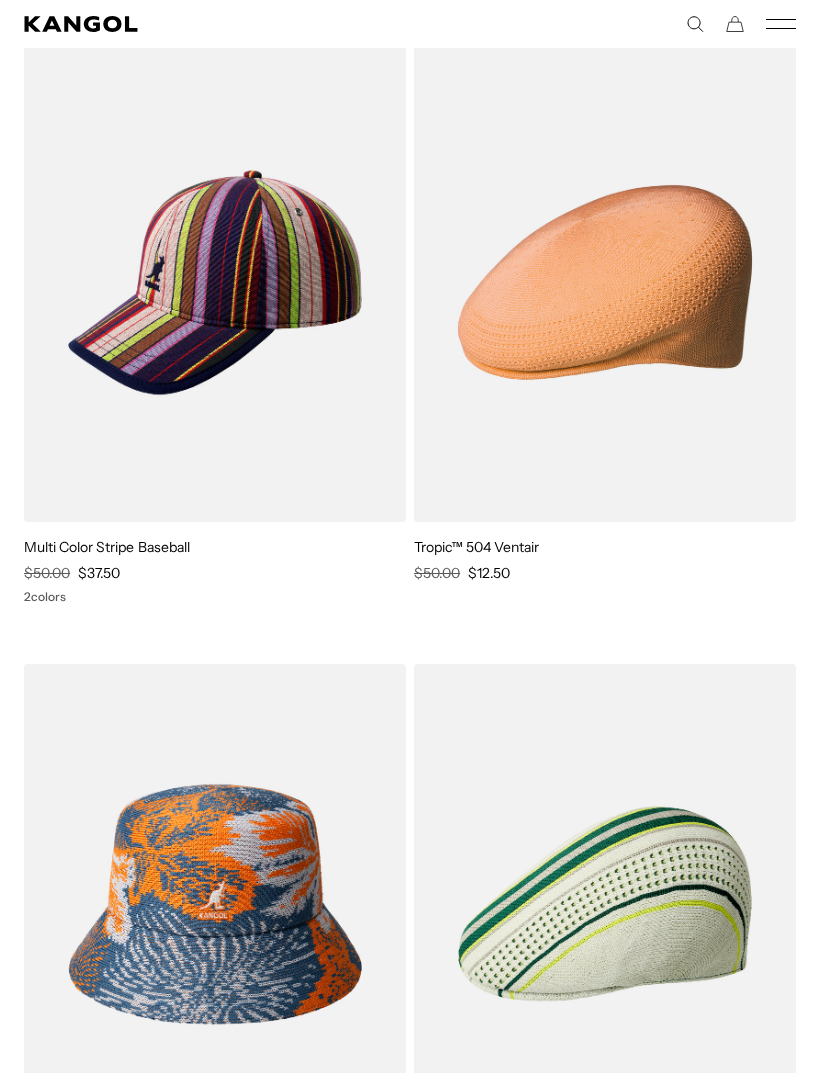 scroll 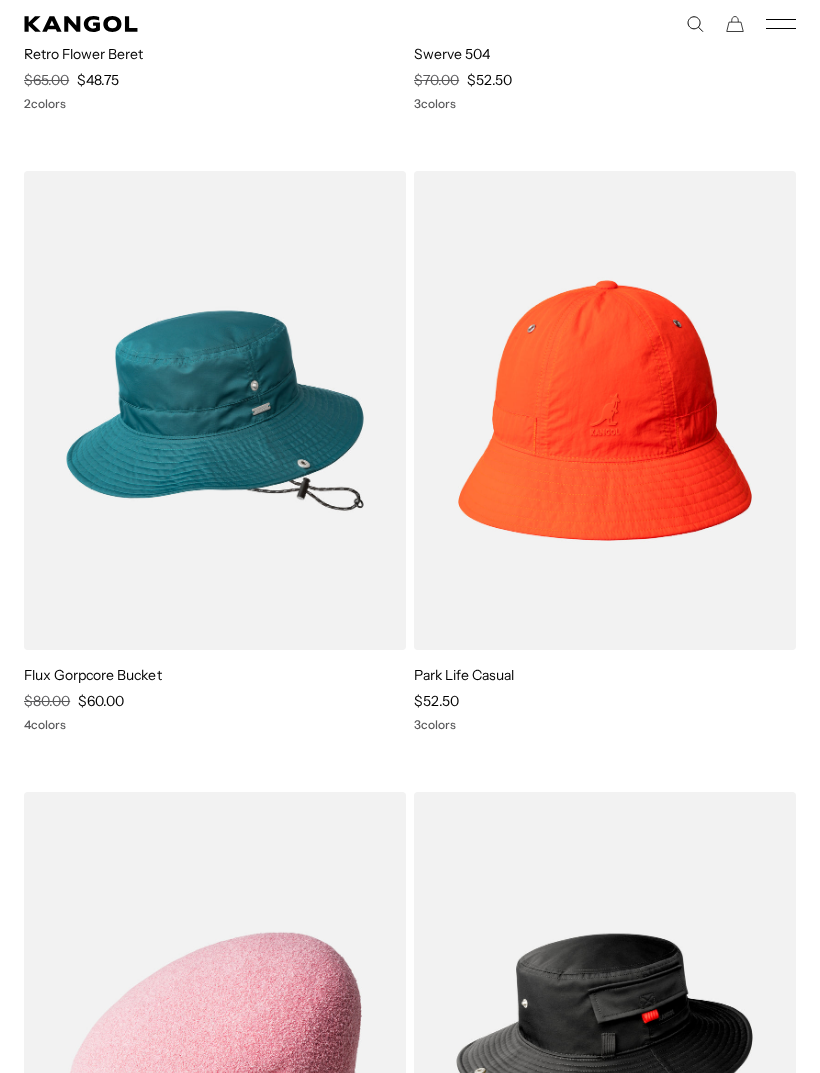 click on "Park Life Casual" at bounding box center [464, 676] 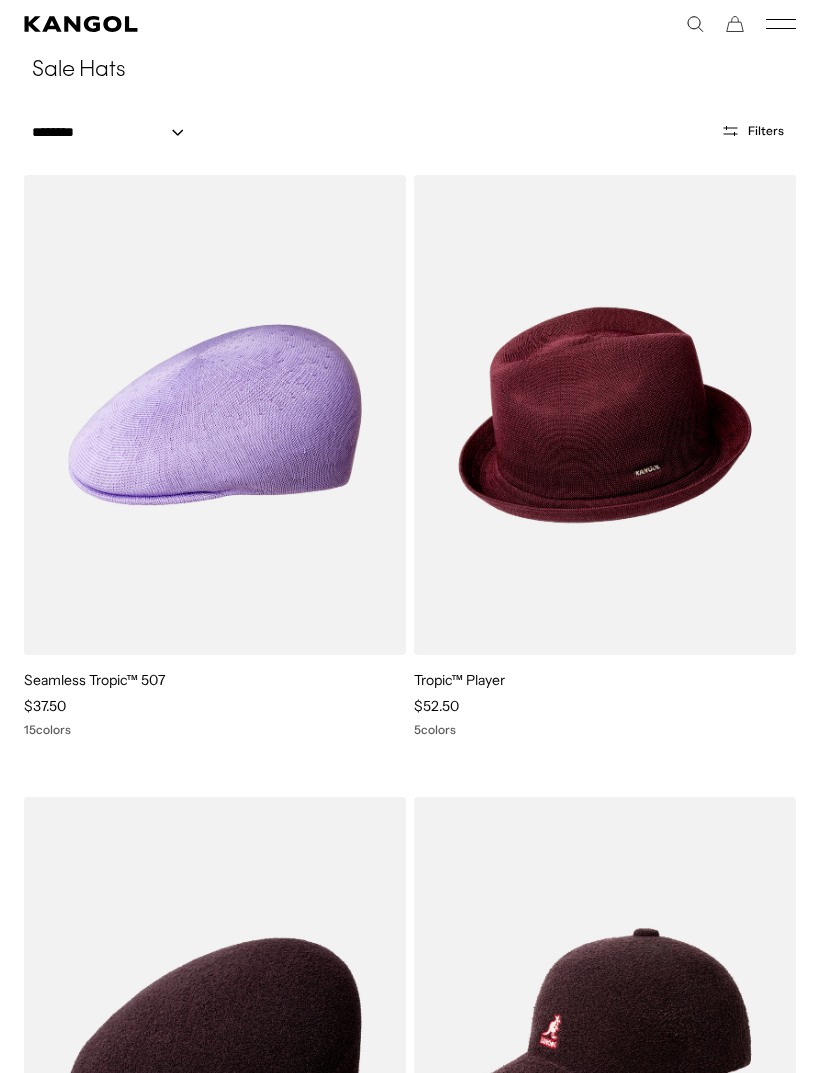 scroll, scrollTop: 9476, scrollLeft: 0, axis: vertical 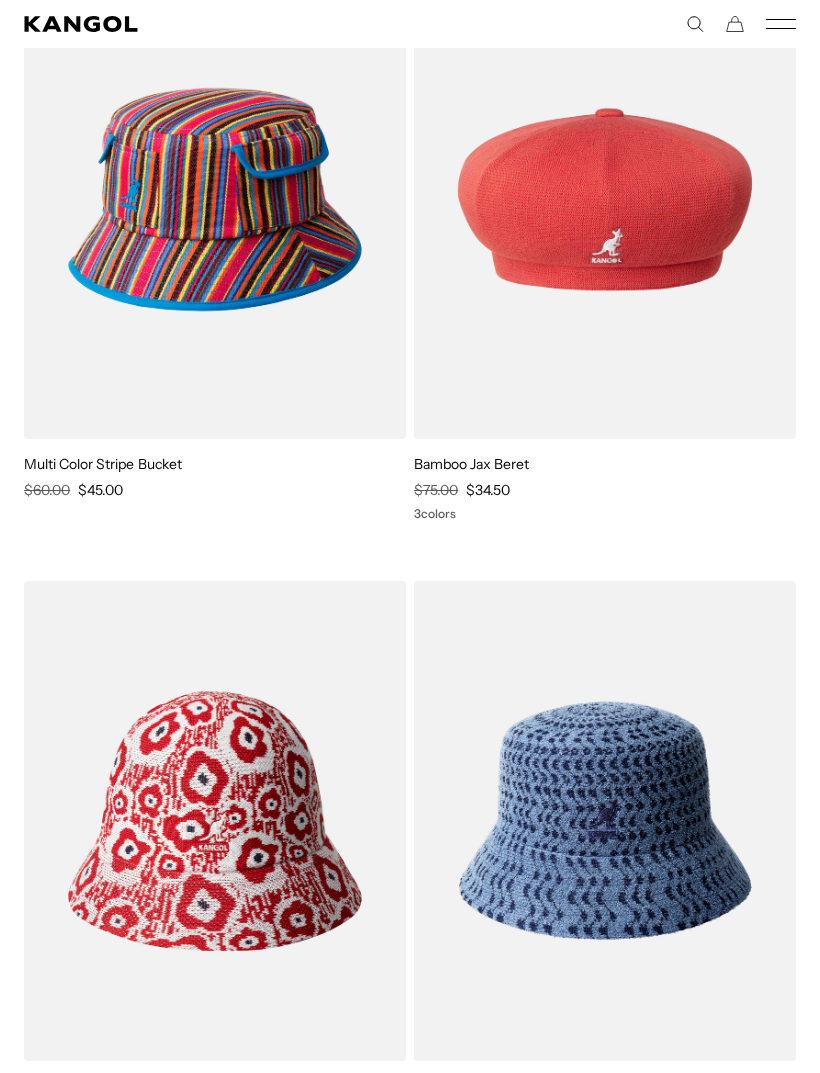click at bounding box center (0, 0) 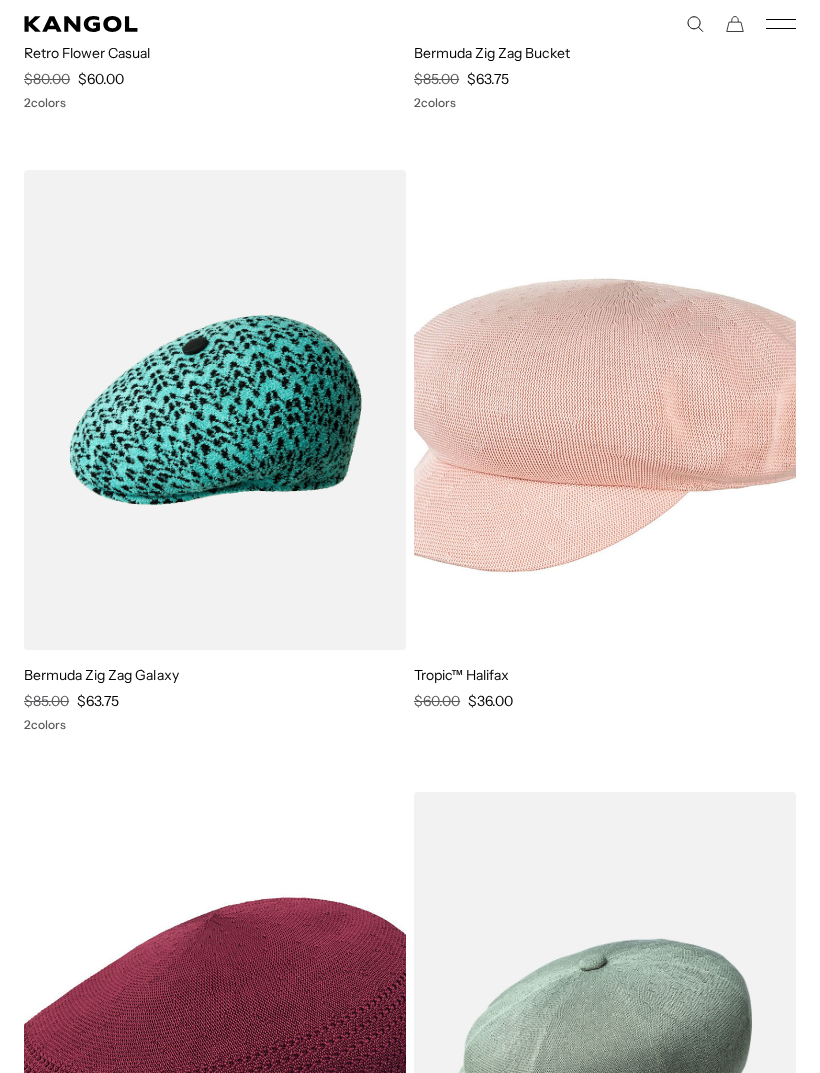 scroll, scrollTop: 16454, scrollLeft: 0, axis: vertical 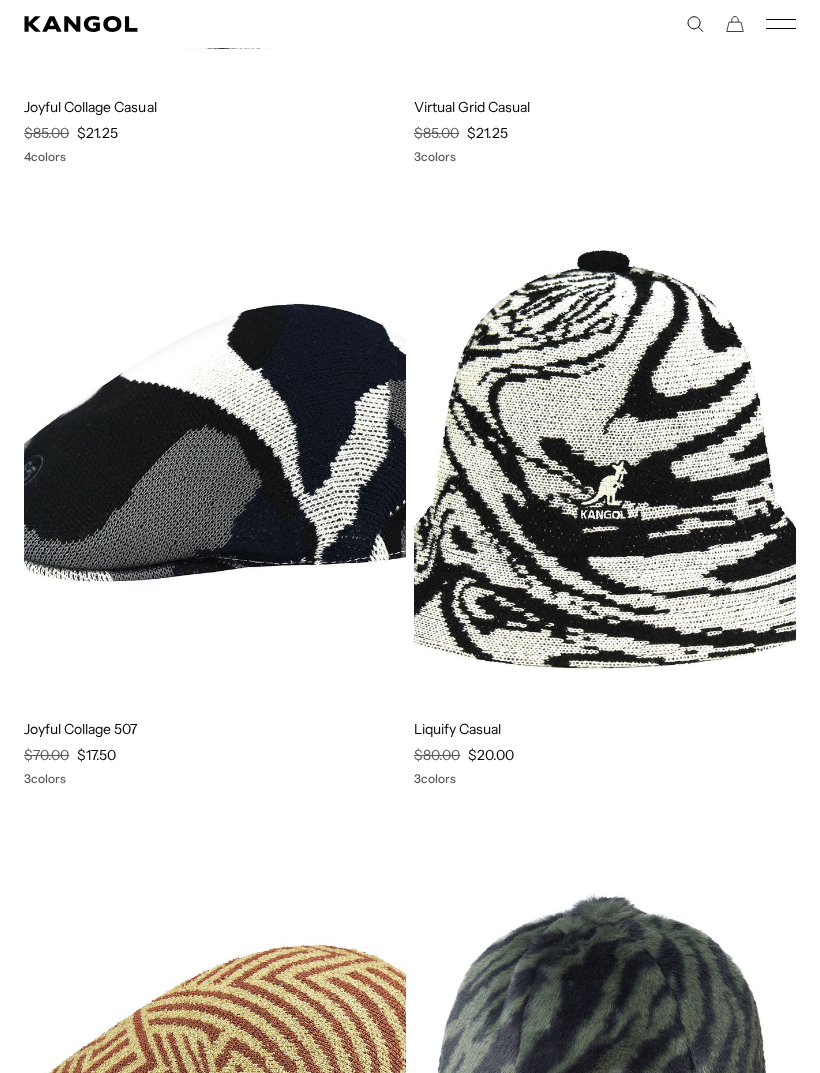 click 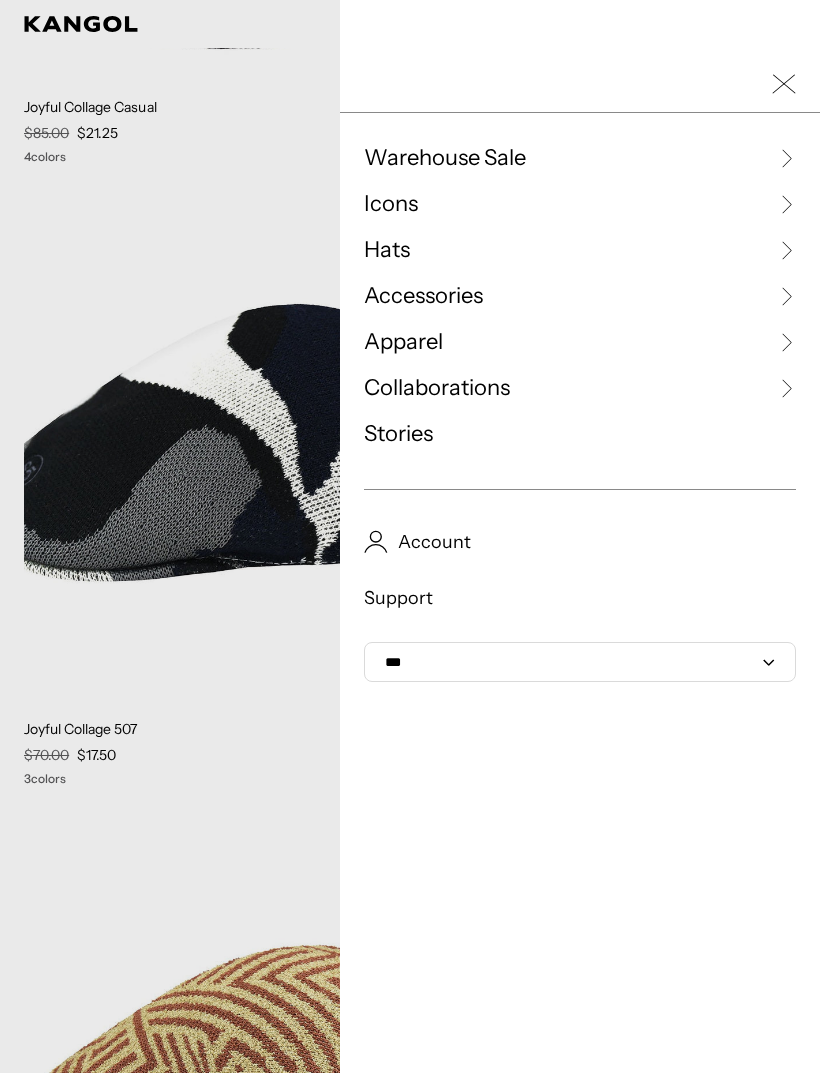 click on "Hats" at bounding box center (580, 250) 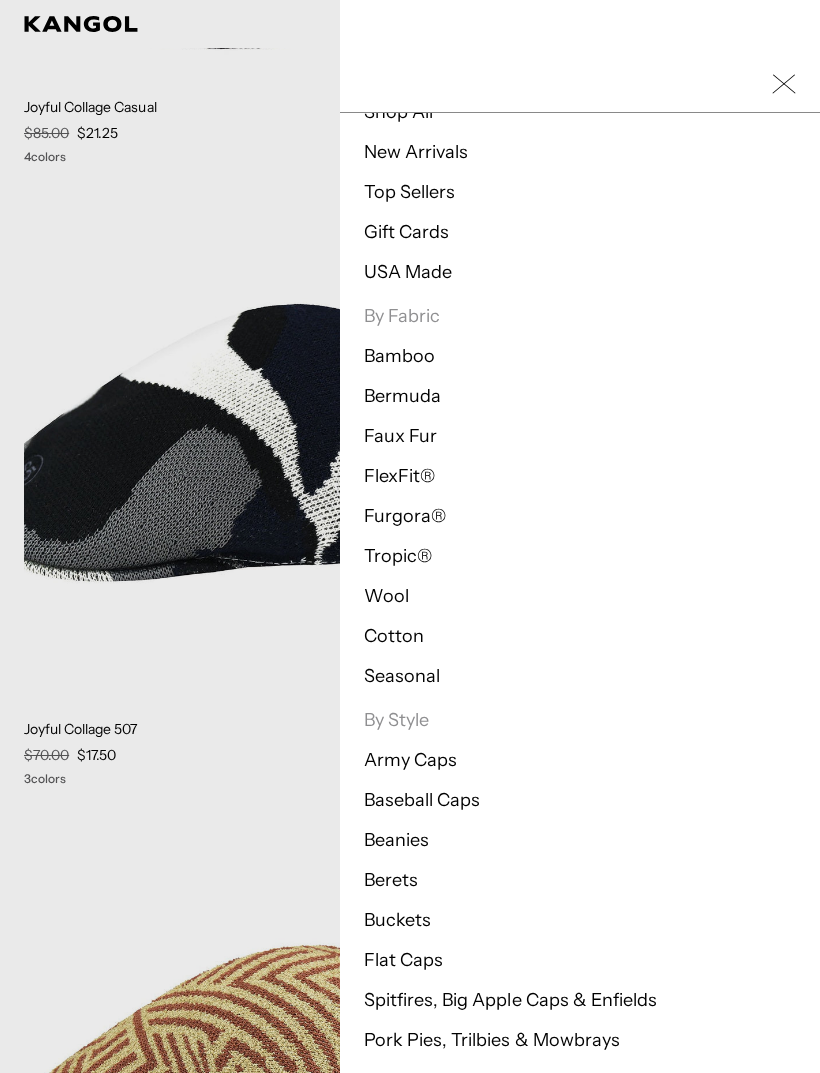 click on "Tropic®" at bounding box center (398, 556) 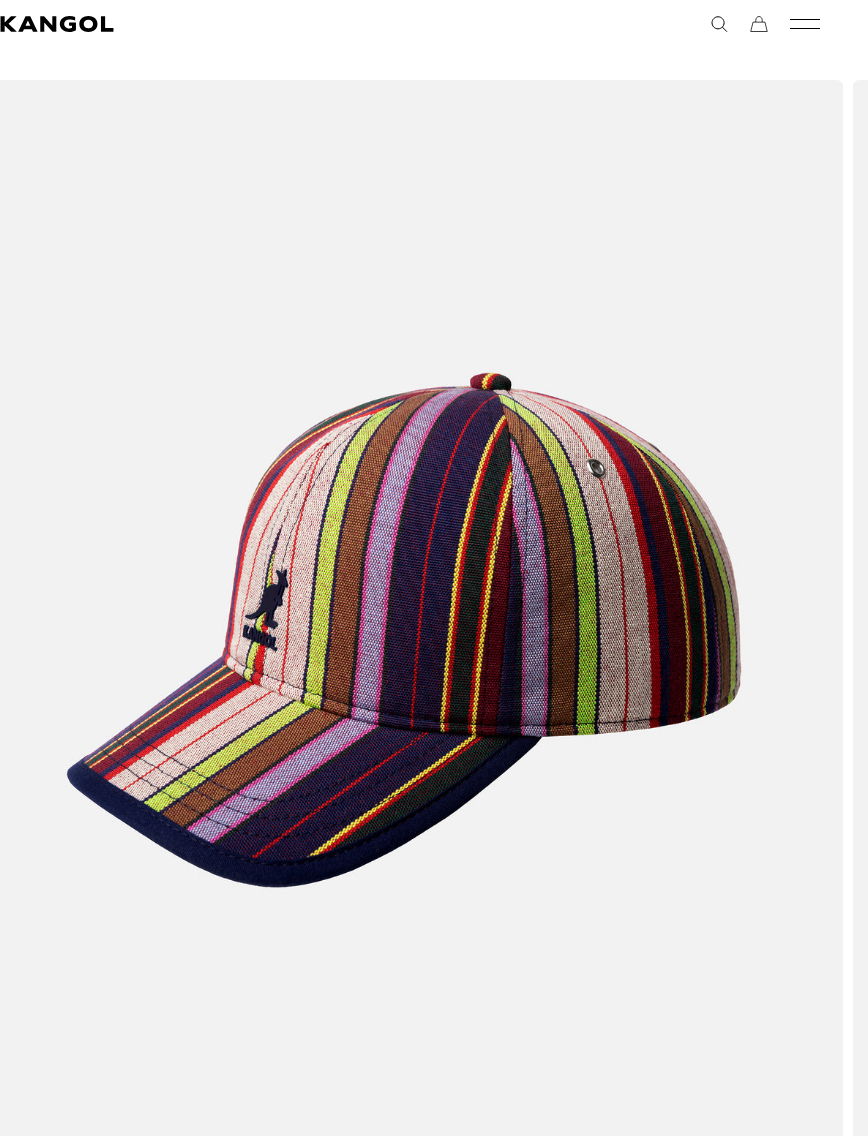 scroll, scrollTop: 0, scrollLeft: 0, axis: both 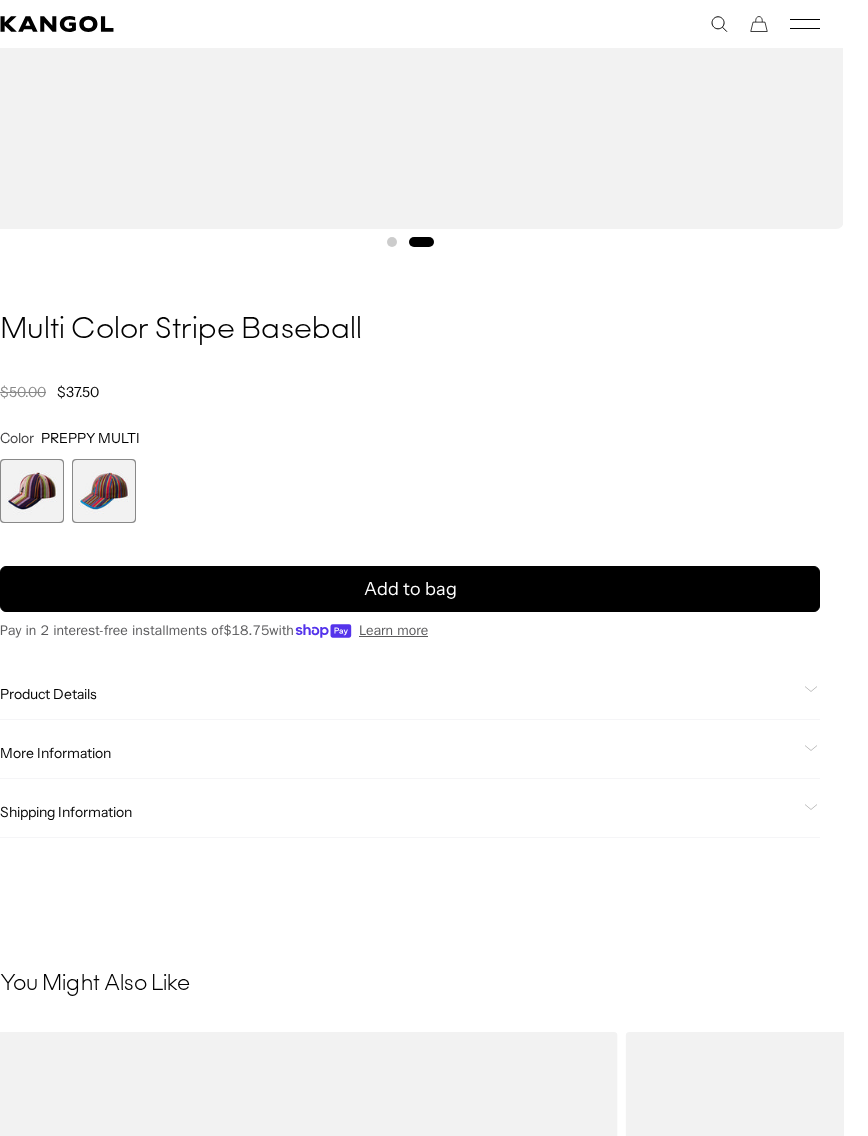 click on "Add to bag" at bounding box center (410, 589) 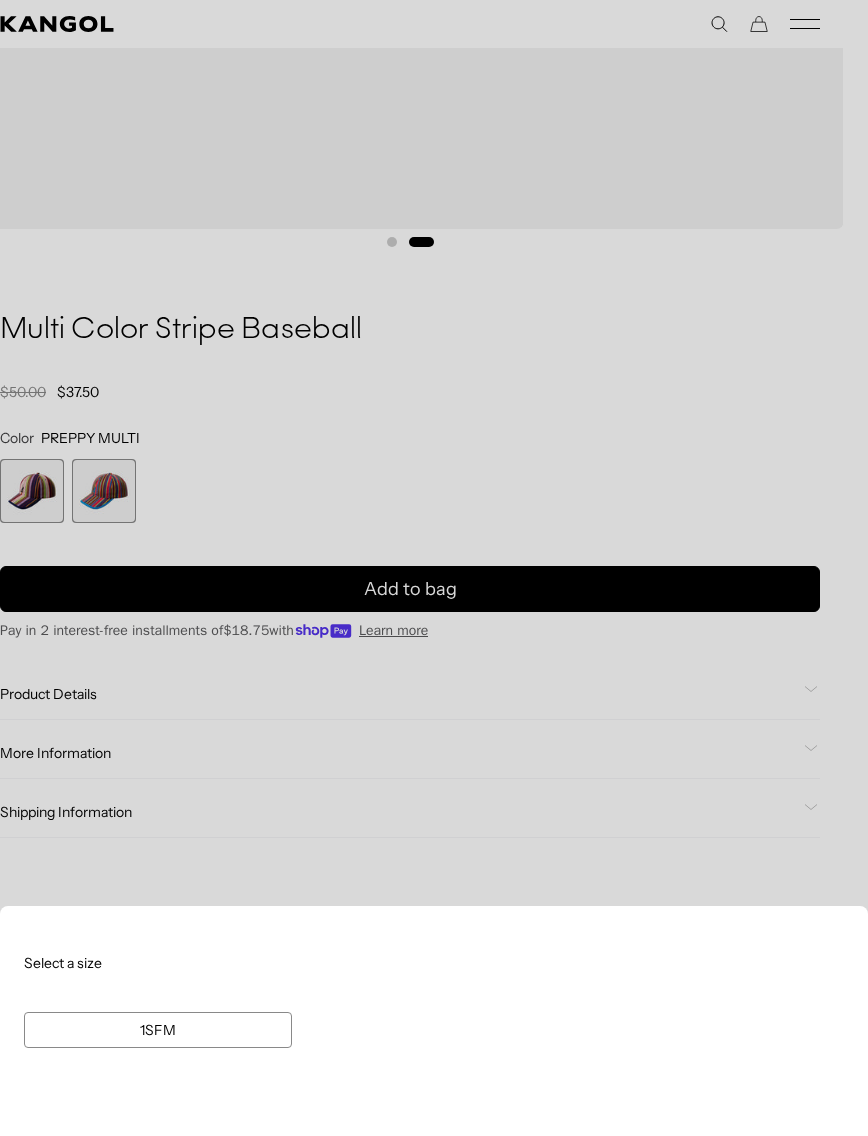 scroll, scrollTop: 0, scrollLeft: 0, axis: both 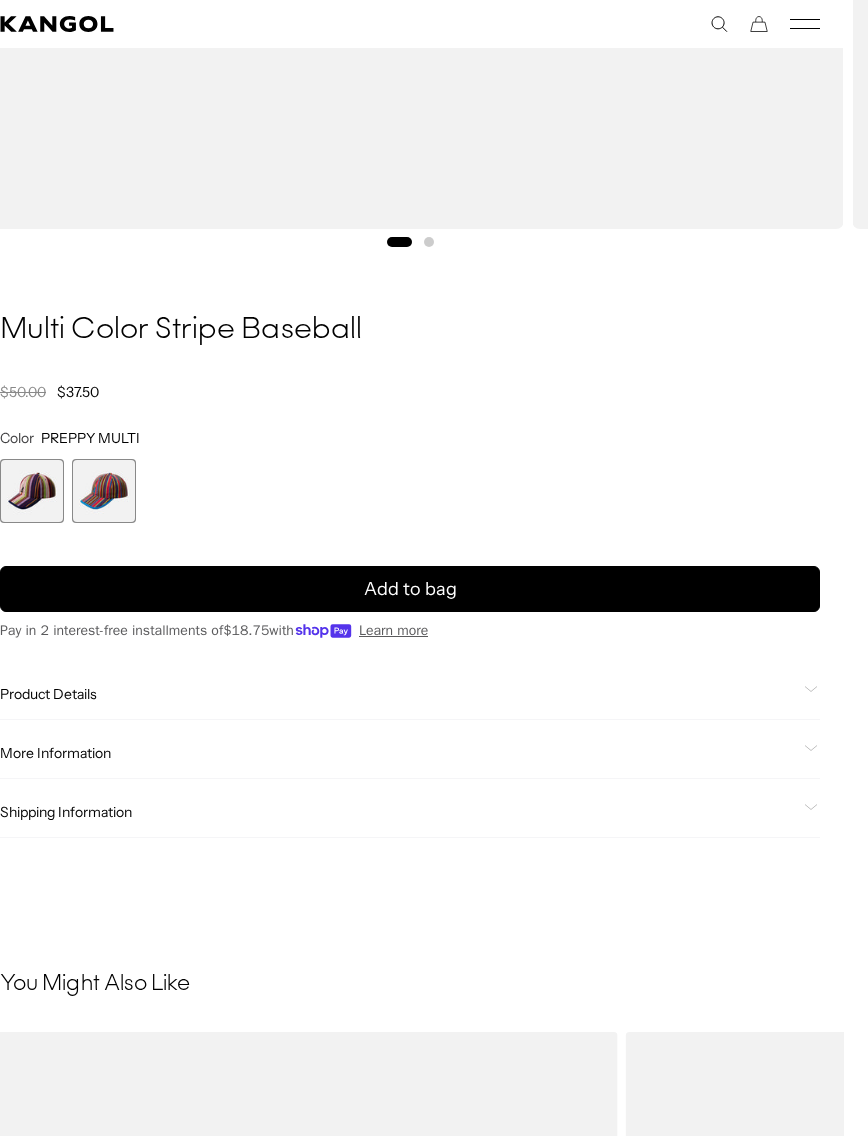 click at bounding box center [0, 0] 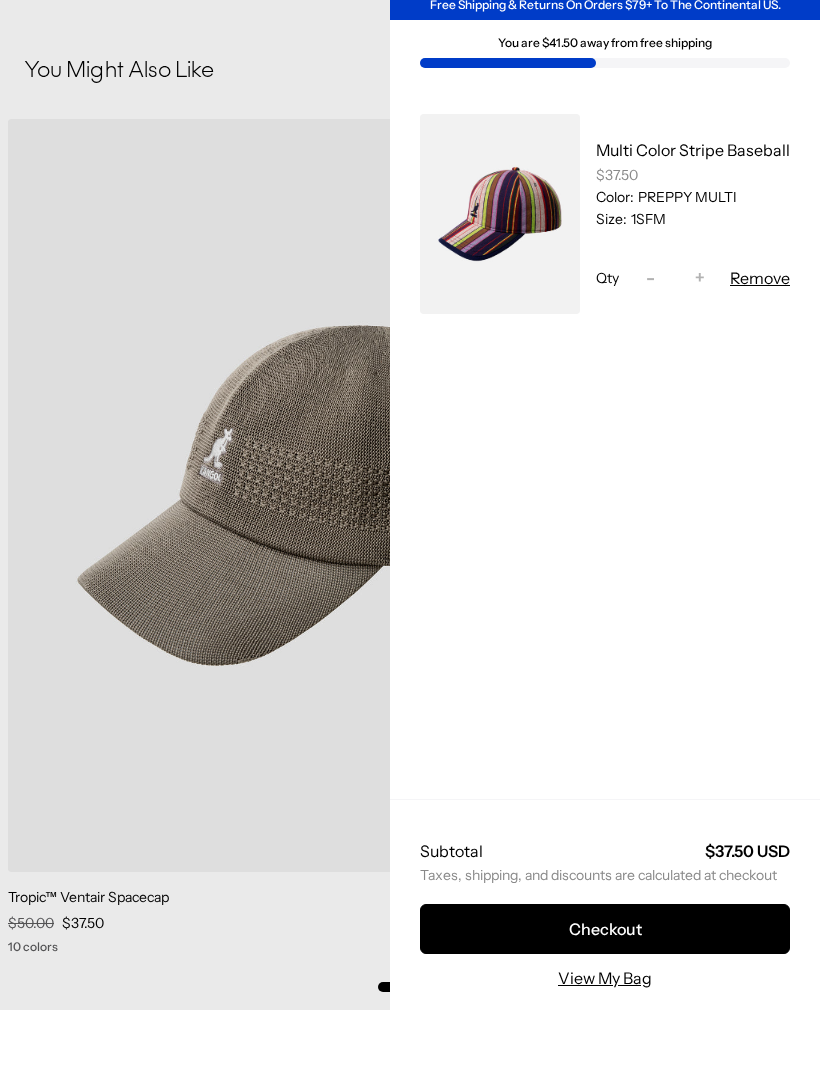 scroll, scrollTop: 1102, scrollLeft: 24, axis: both 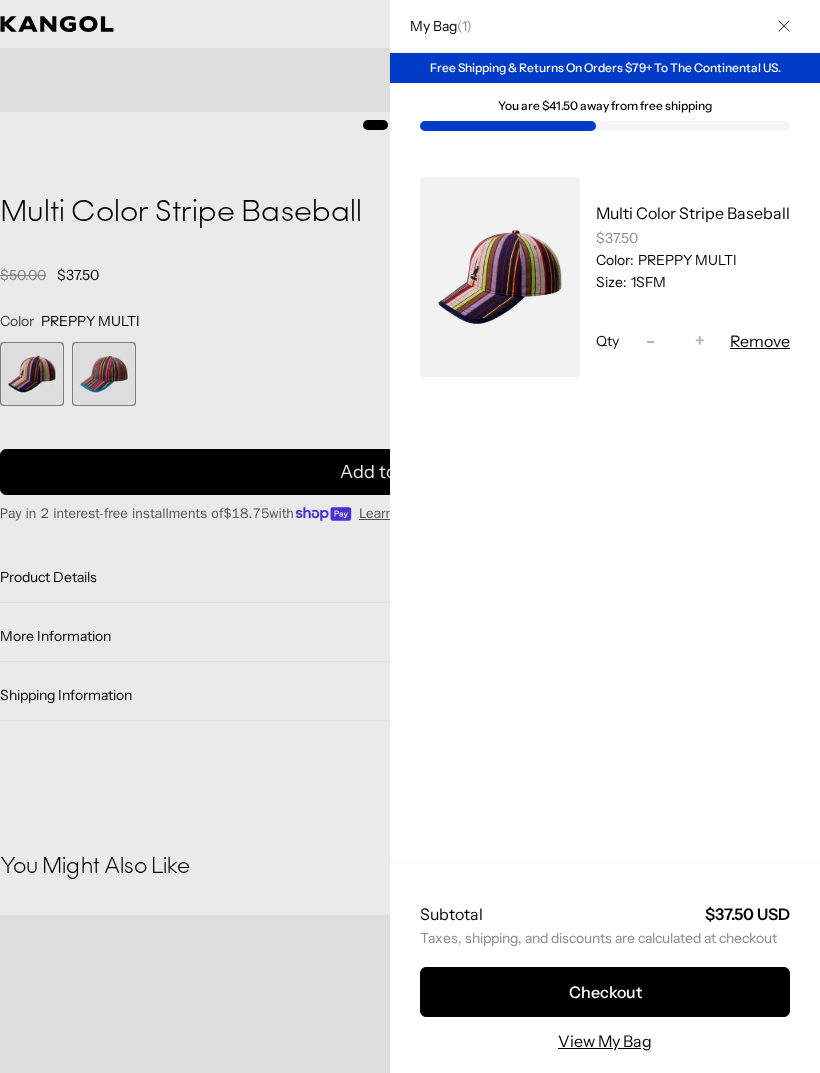 click at bounding box center [410, 536] 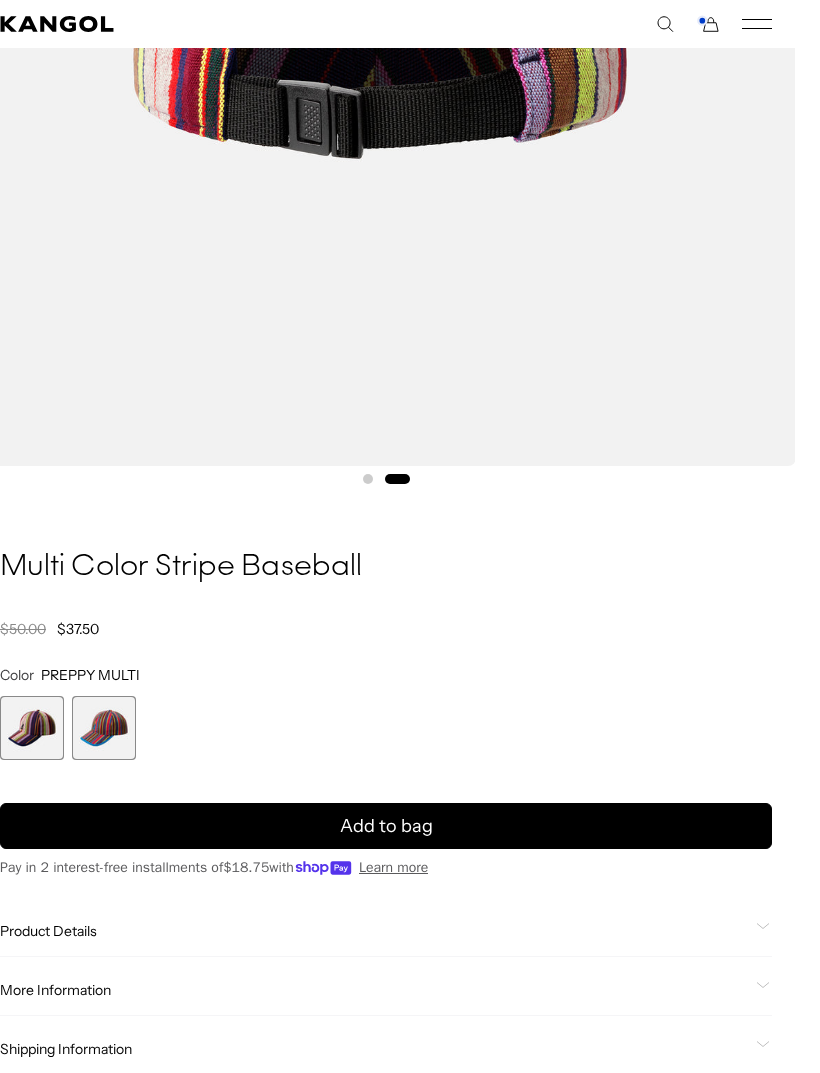 scroll, scrollTop: 749, scrollLeft: 24, axis: both 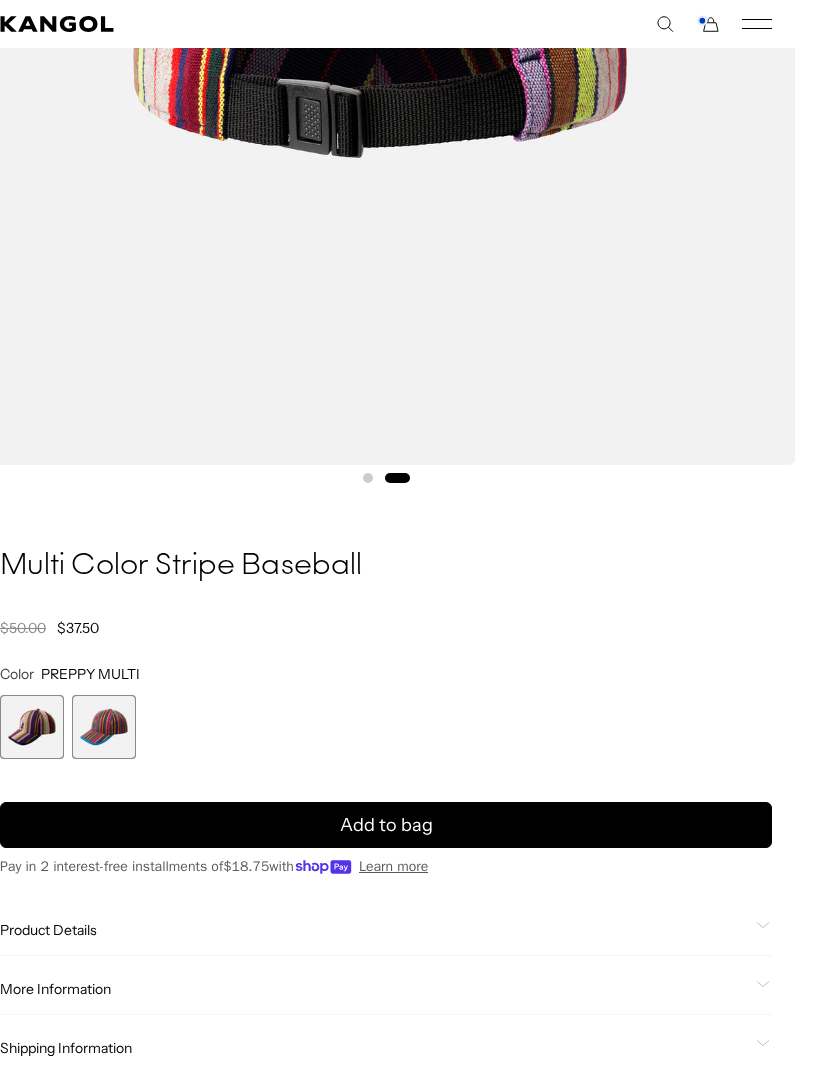 click at bounding box center [32, 727] 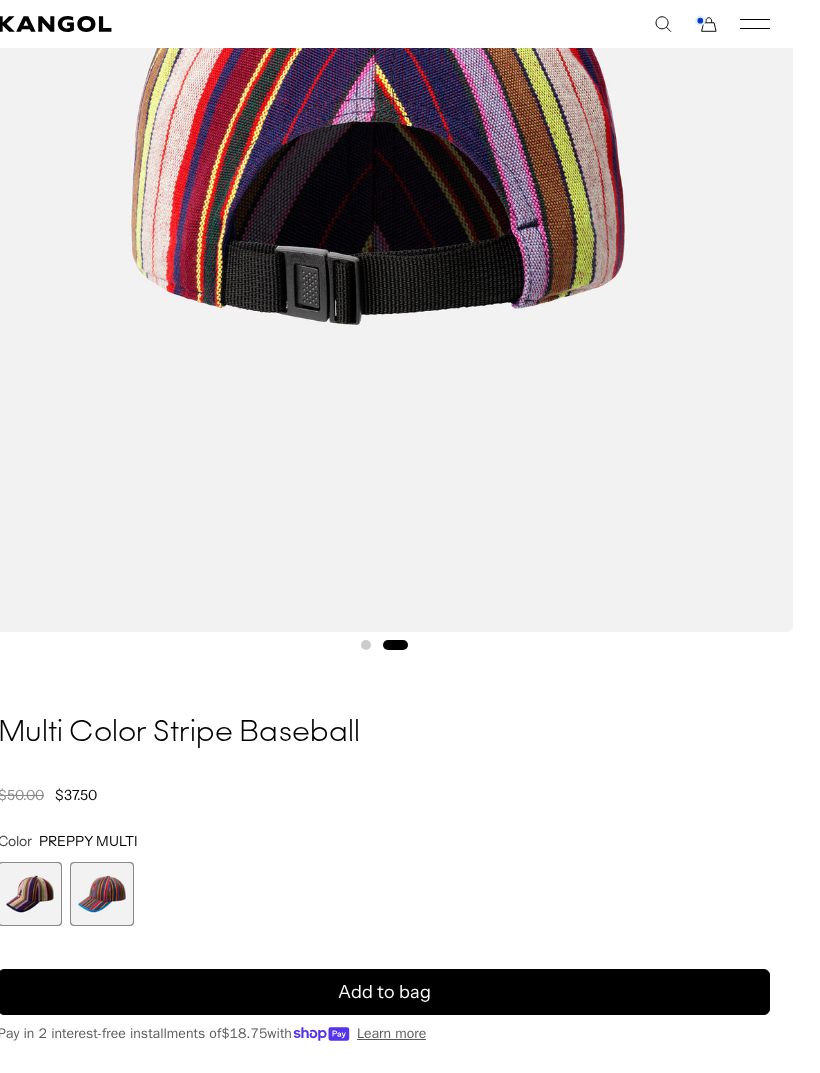 scroll, scrollTop: 582, scrollLeft: 24, axis: both 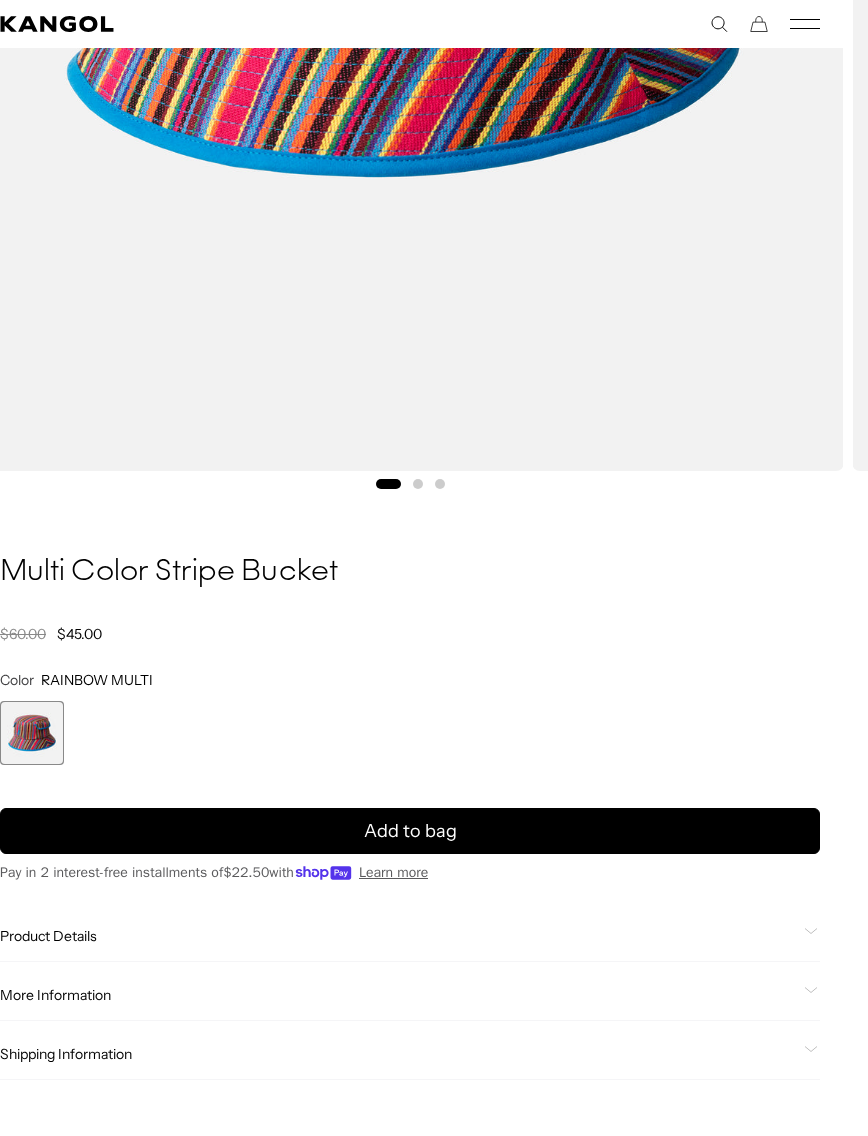 click on "Add to bag" at bounding box center (410, 831) 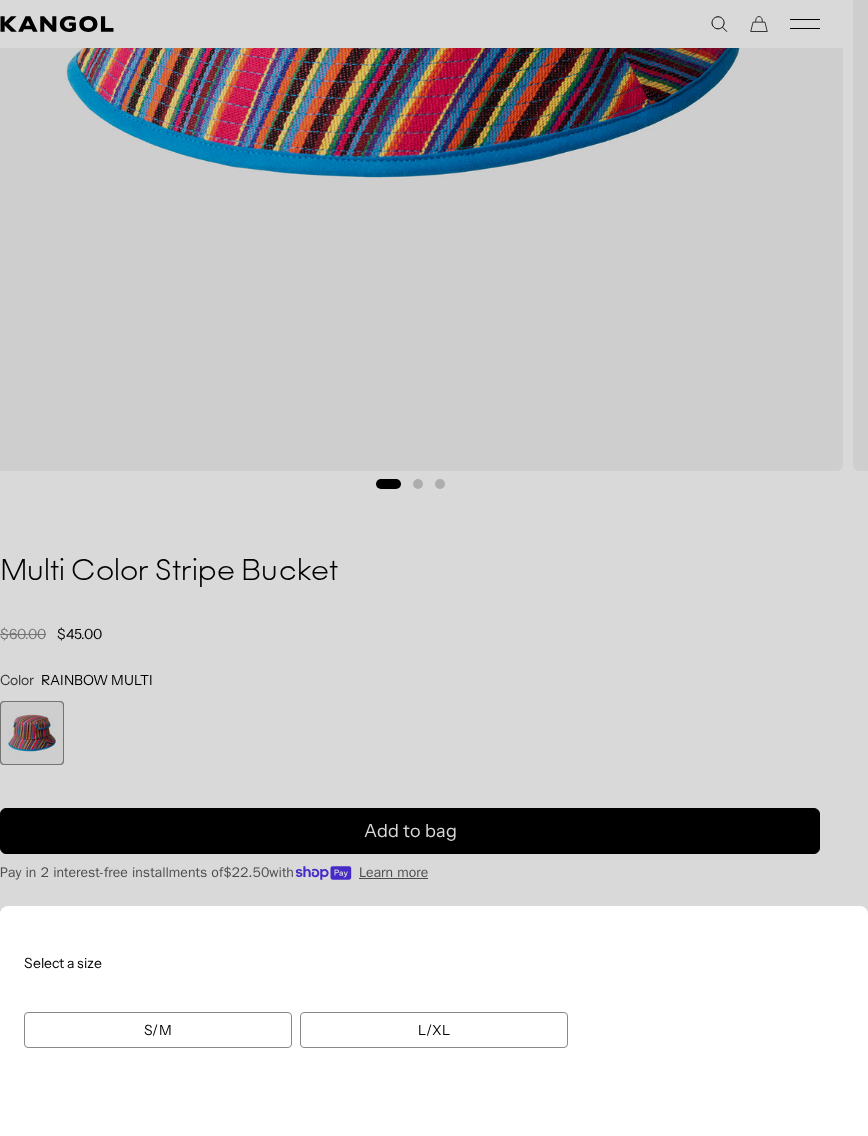click on "L/XL" at bounding box center [434, 1030] 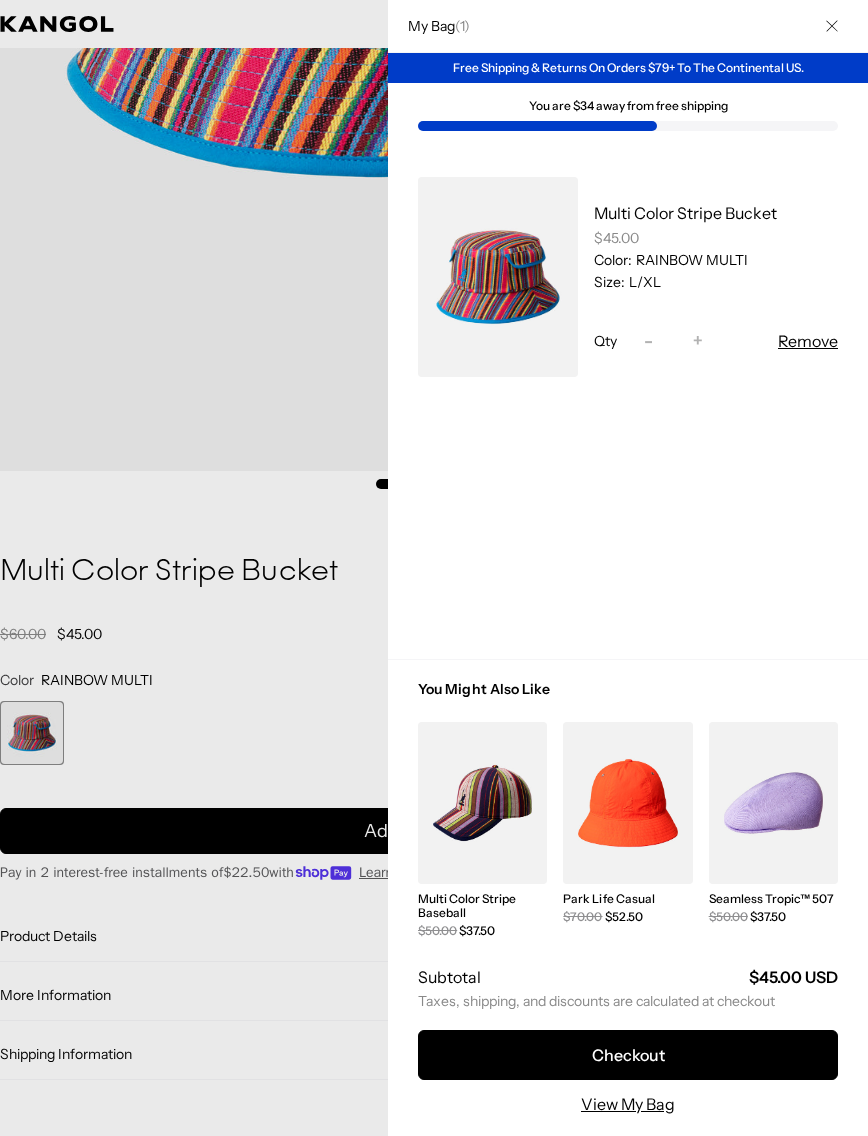 scroll, scrollTop: 0, scrollLeft: 0, axis: both 